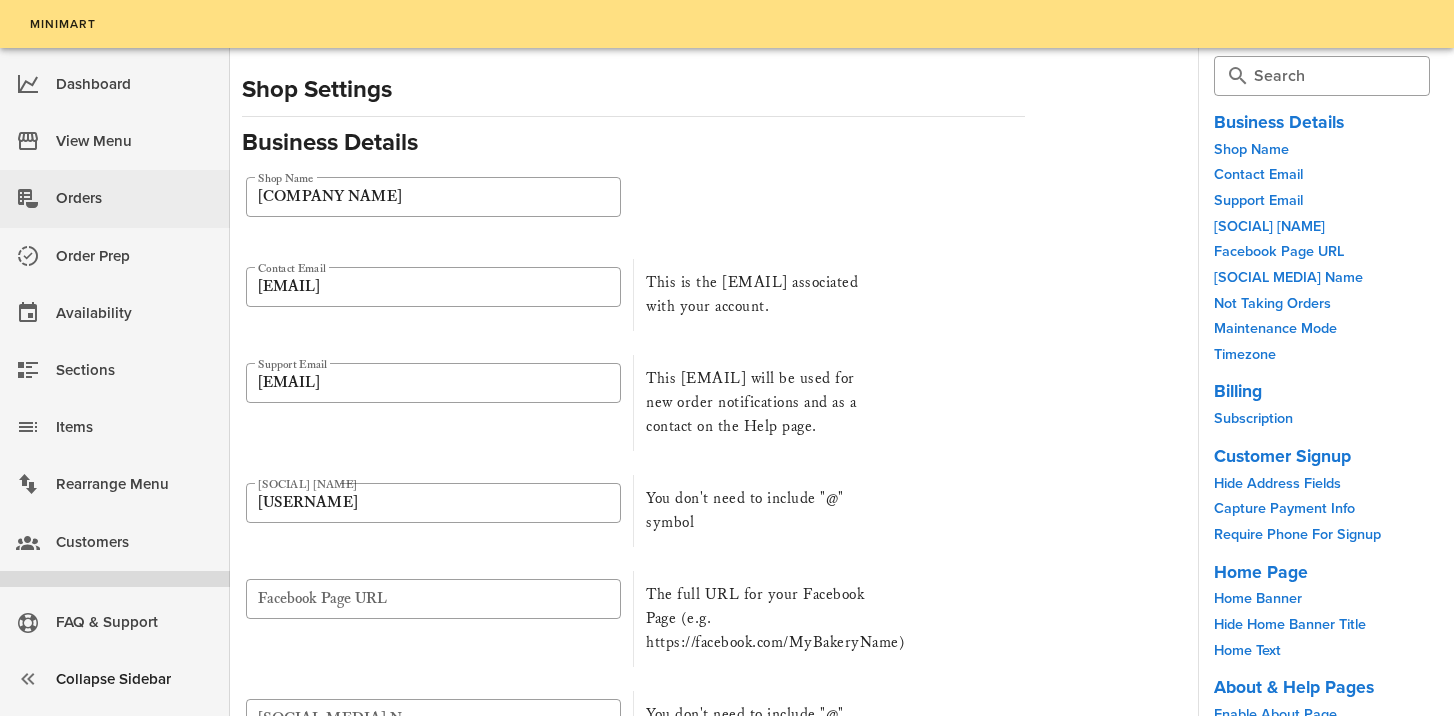scroll, scrollTop: 1400, scrollLeft: 0, axis: vertical 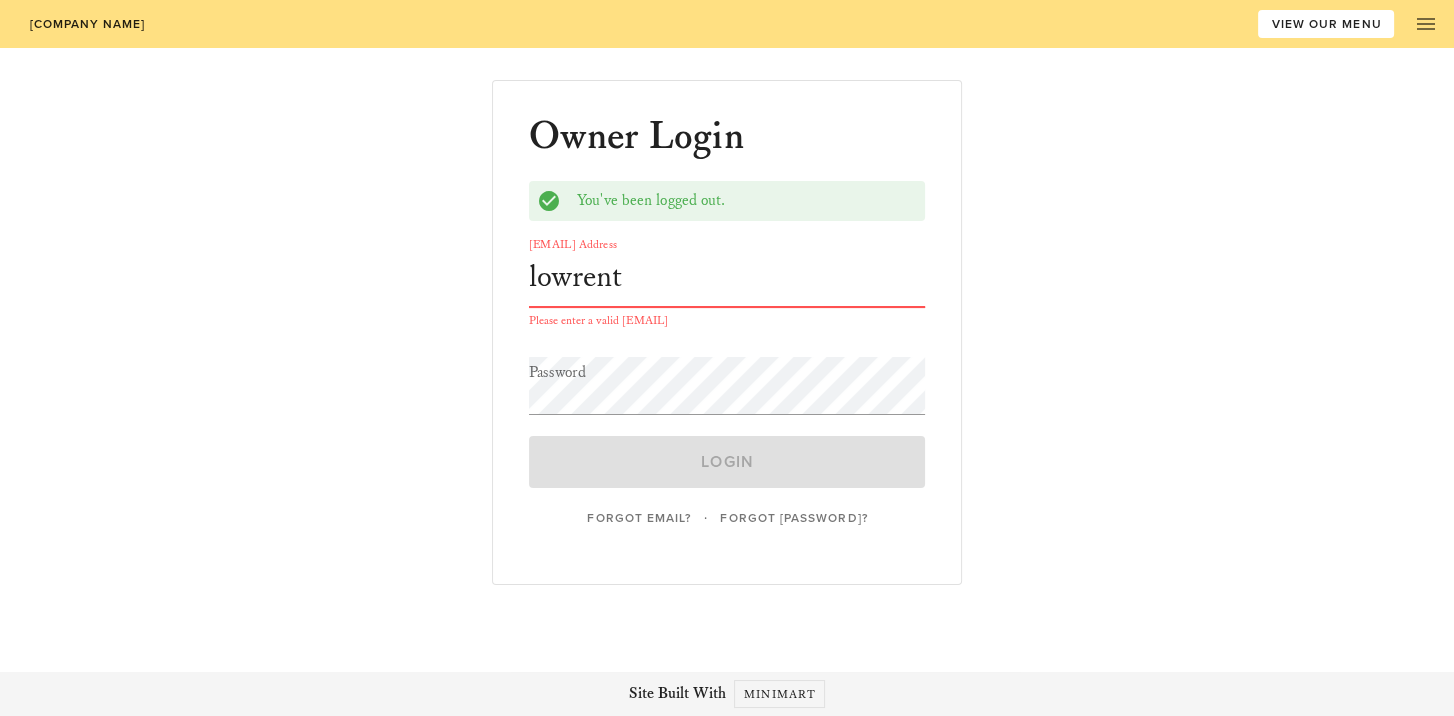 type on "[EMAIL]" 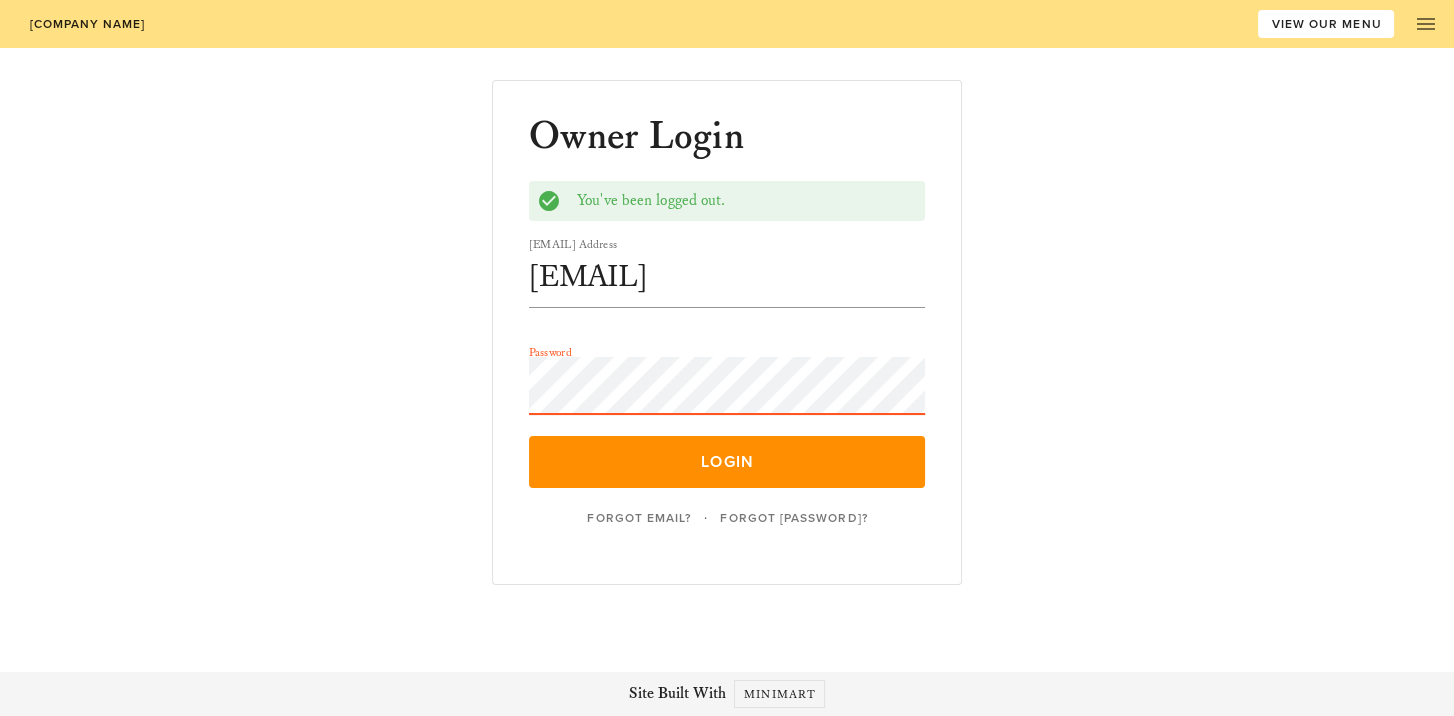 click on "Login" at bounding box center [727, 462] 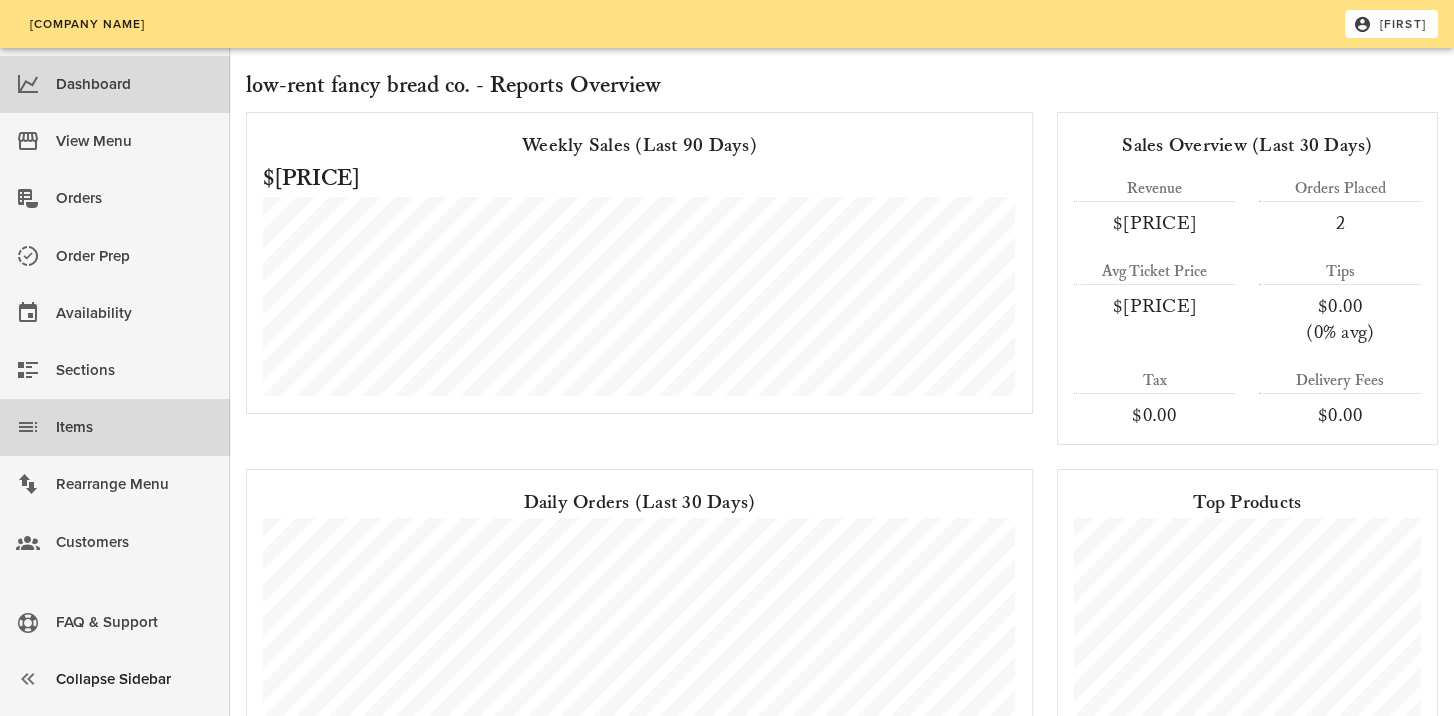 click on "Items" at bounding box center (135, 427) 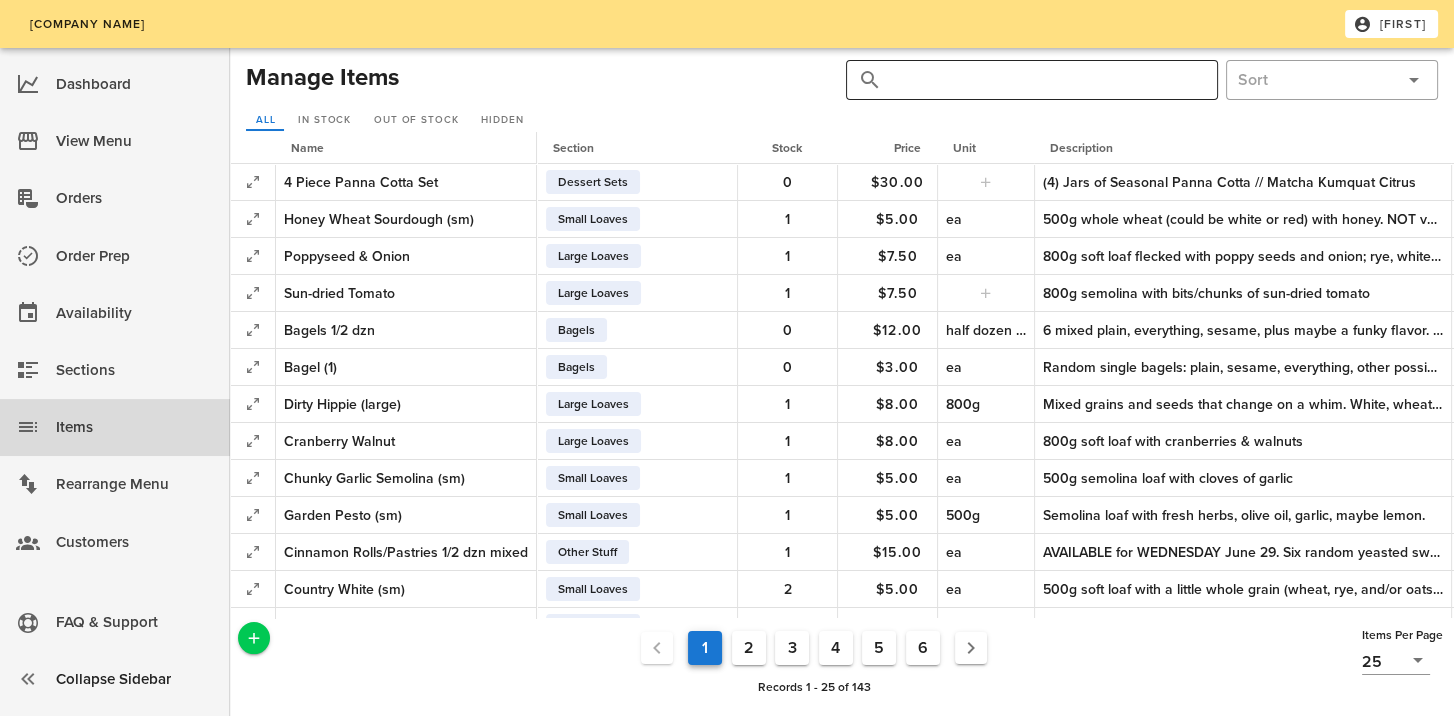 click at bounding box center [1044, 80] 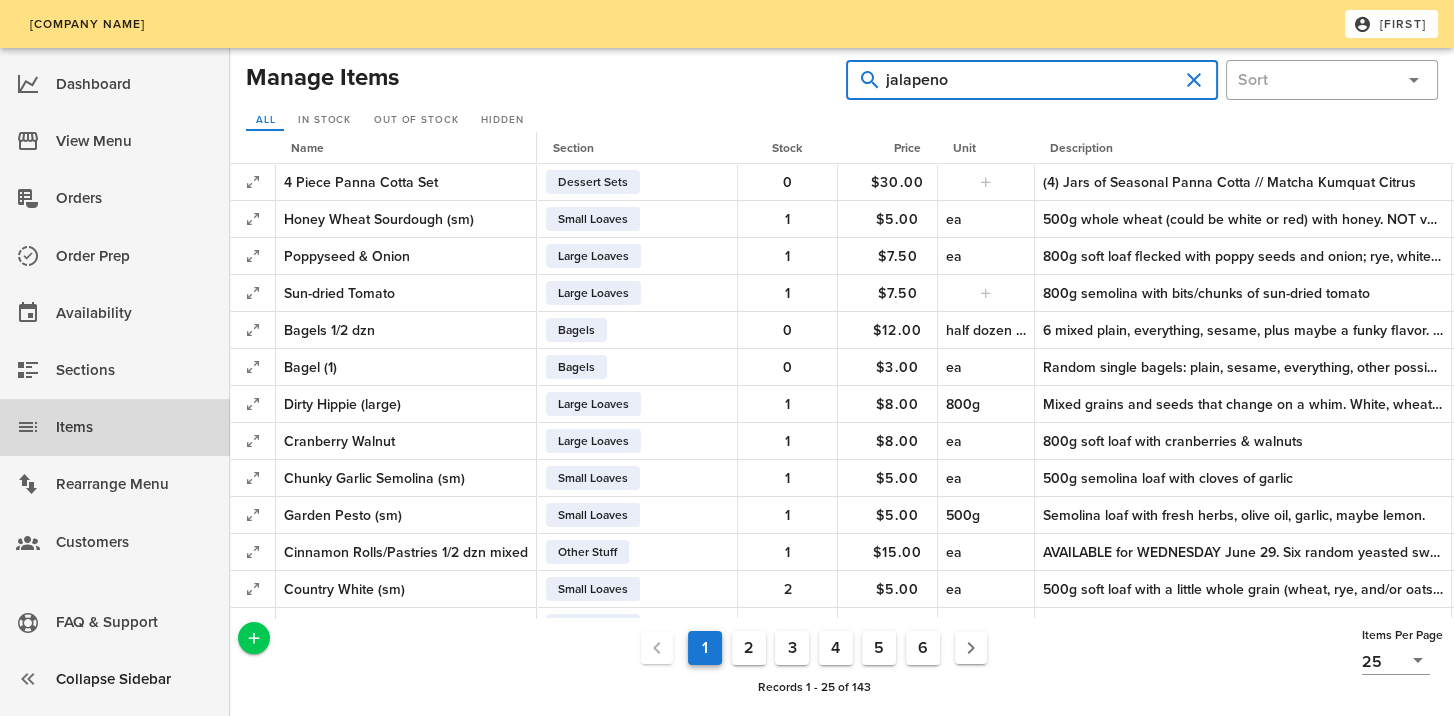 type on "jalapeno" 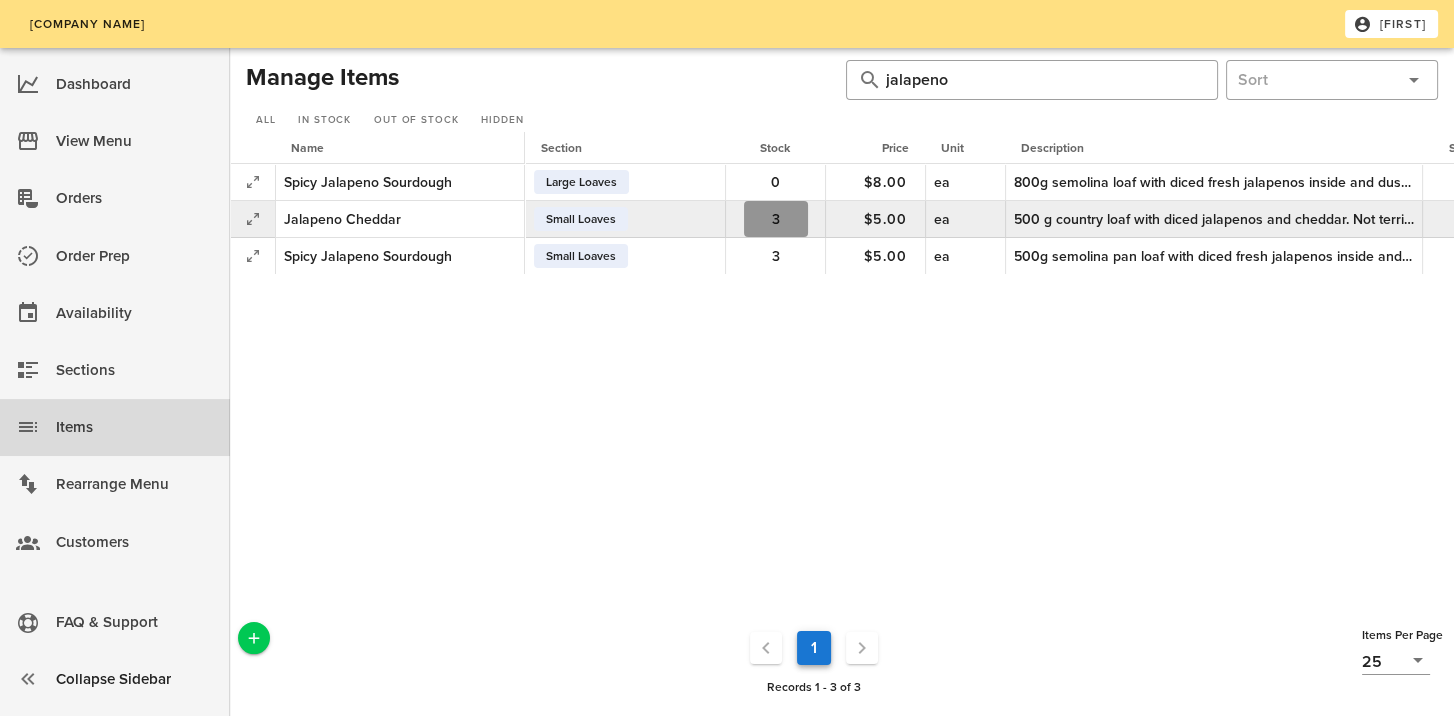 click on "3" at bounding box center (776, 182) 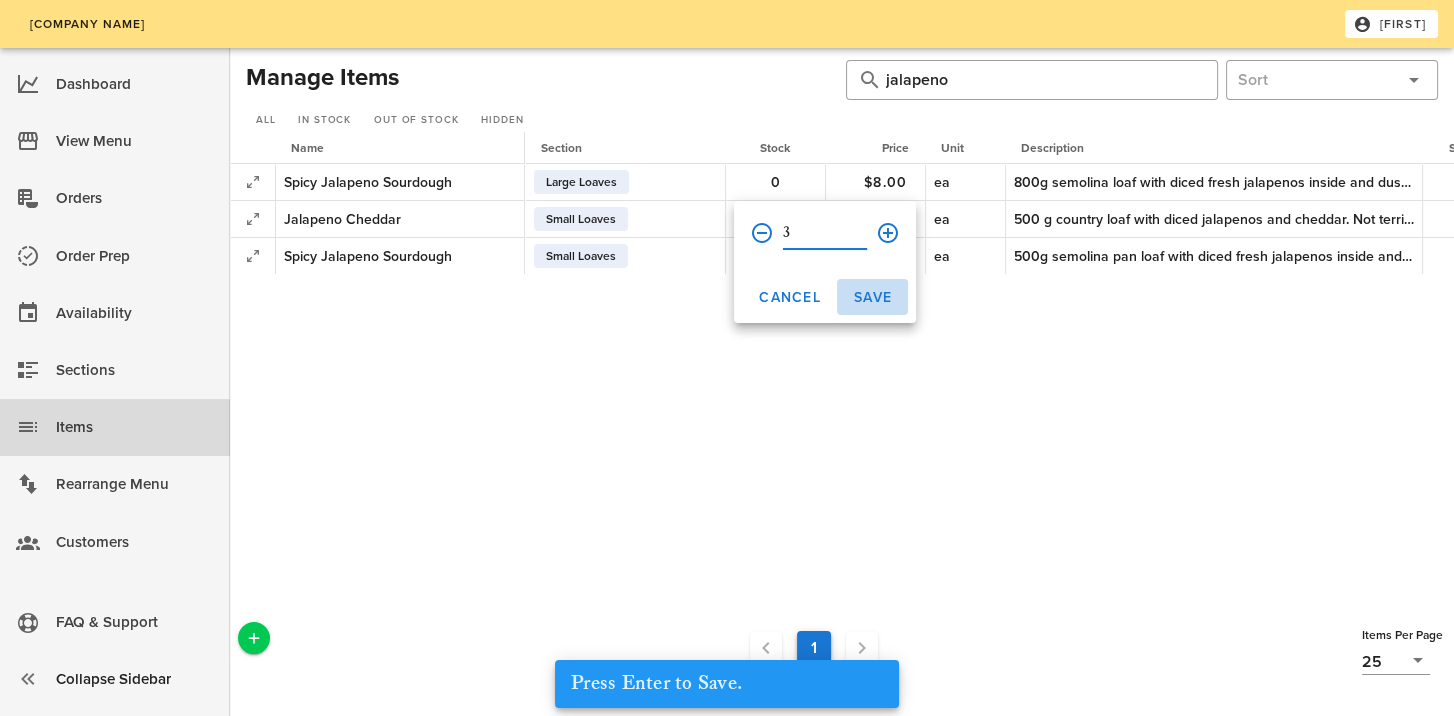 click on "Save" at bounding box center [789, 297] 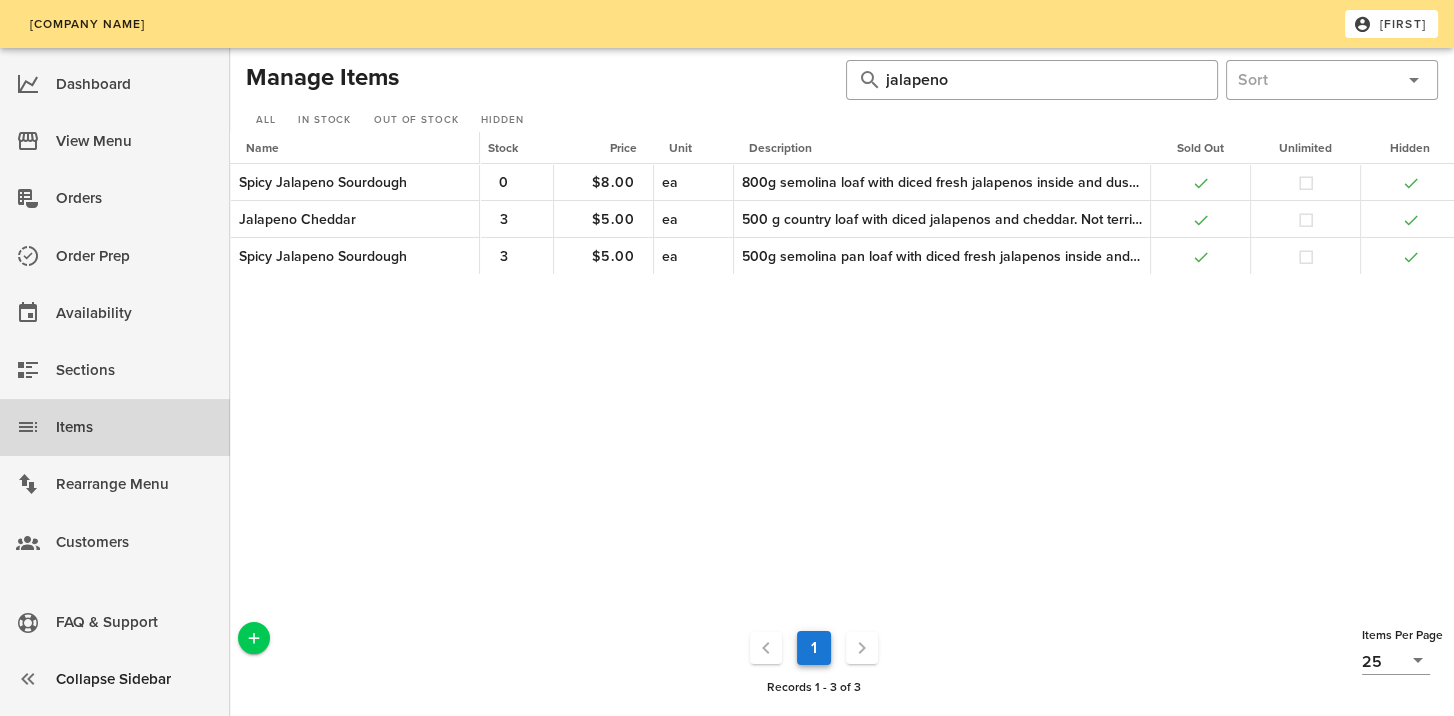 scroll, scrollTop: 0, scrollLeft: 359, axis: horizontal 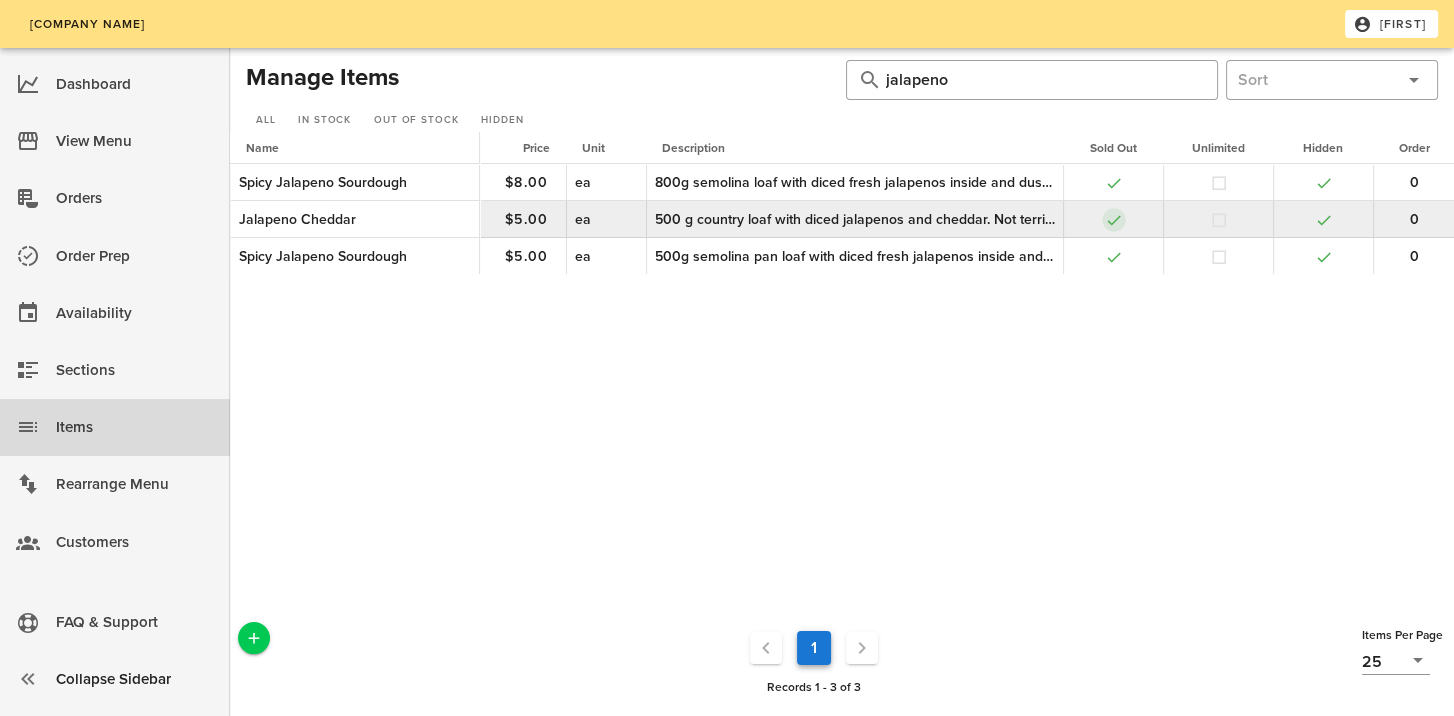 click at bounding box center [1114, 220] 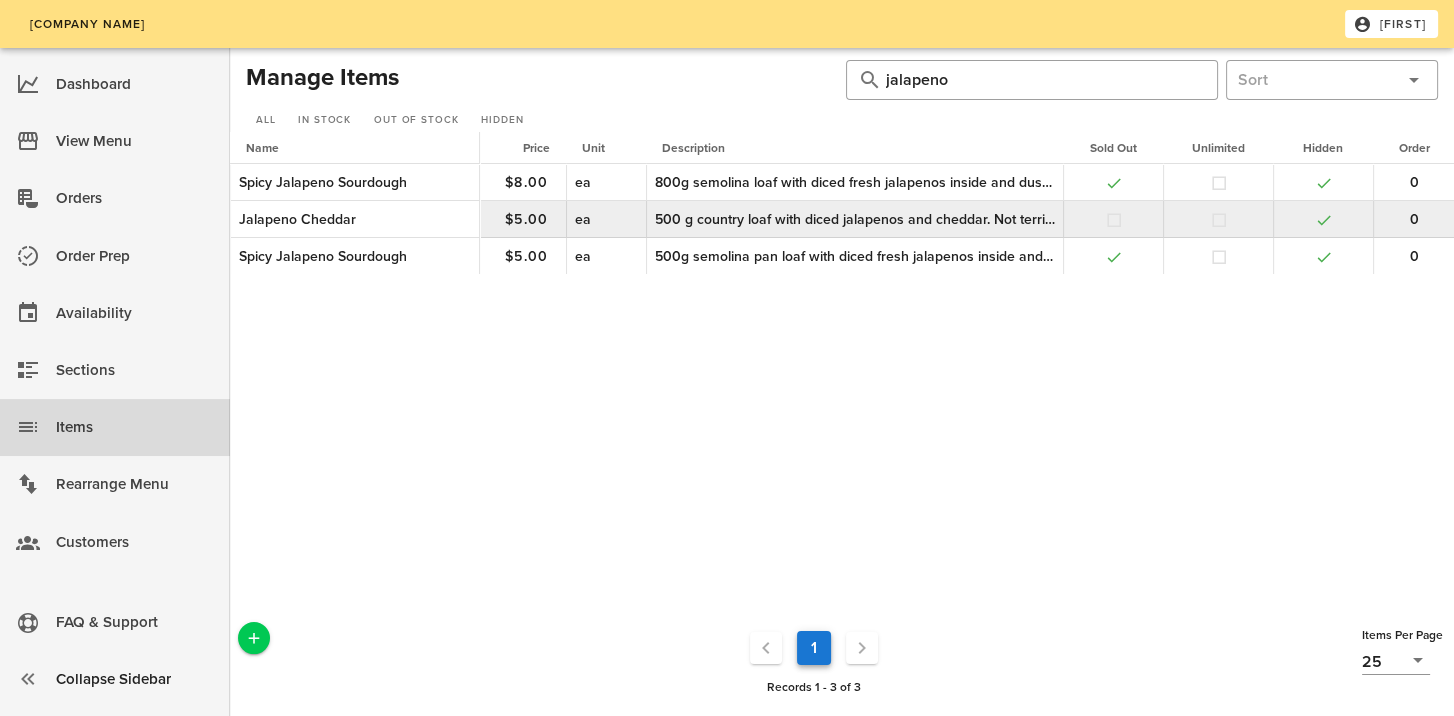 click at bounding box center [1323, 182] 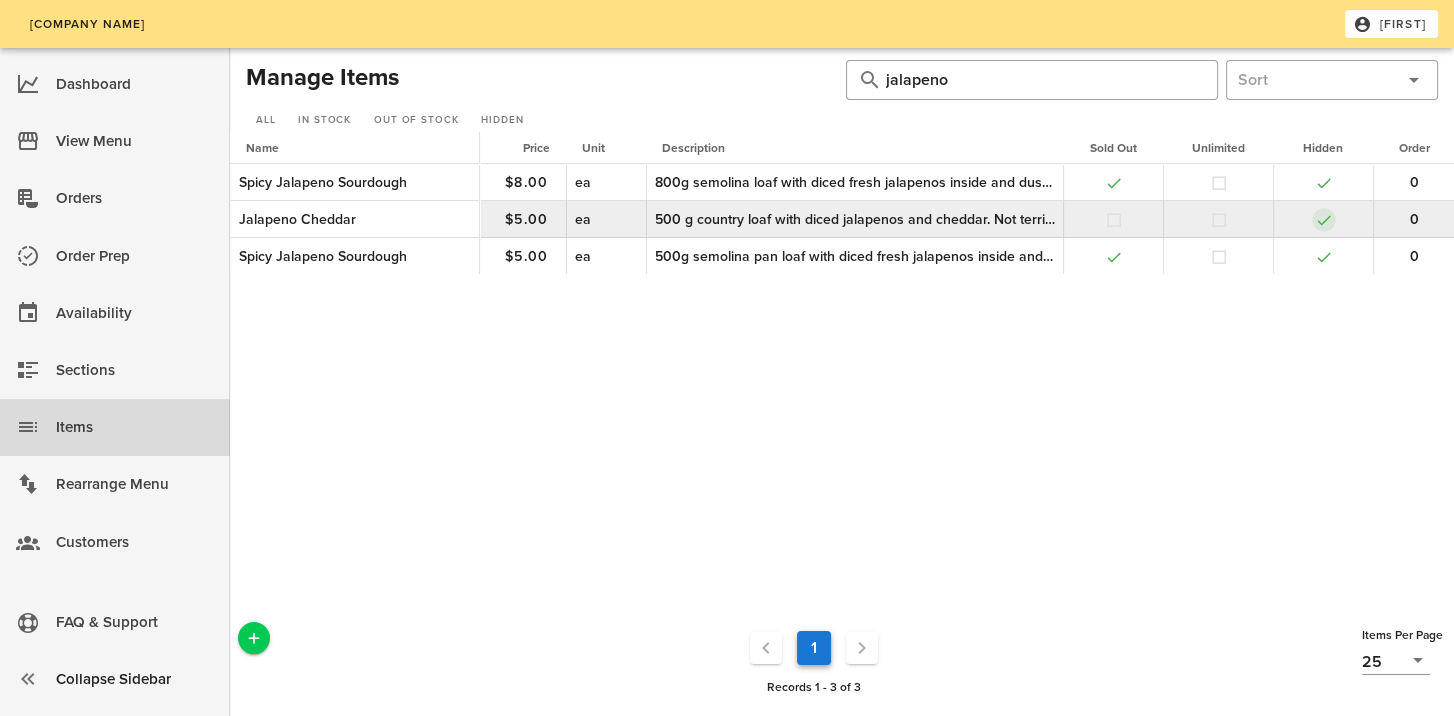 click at bounding box center (1324, 220) 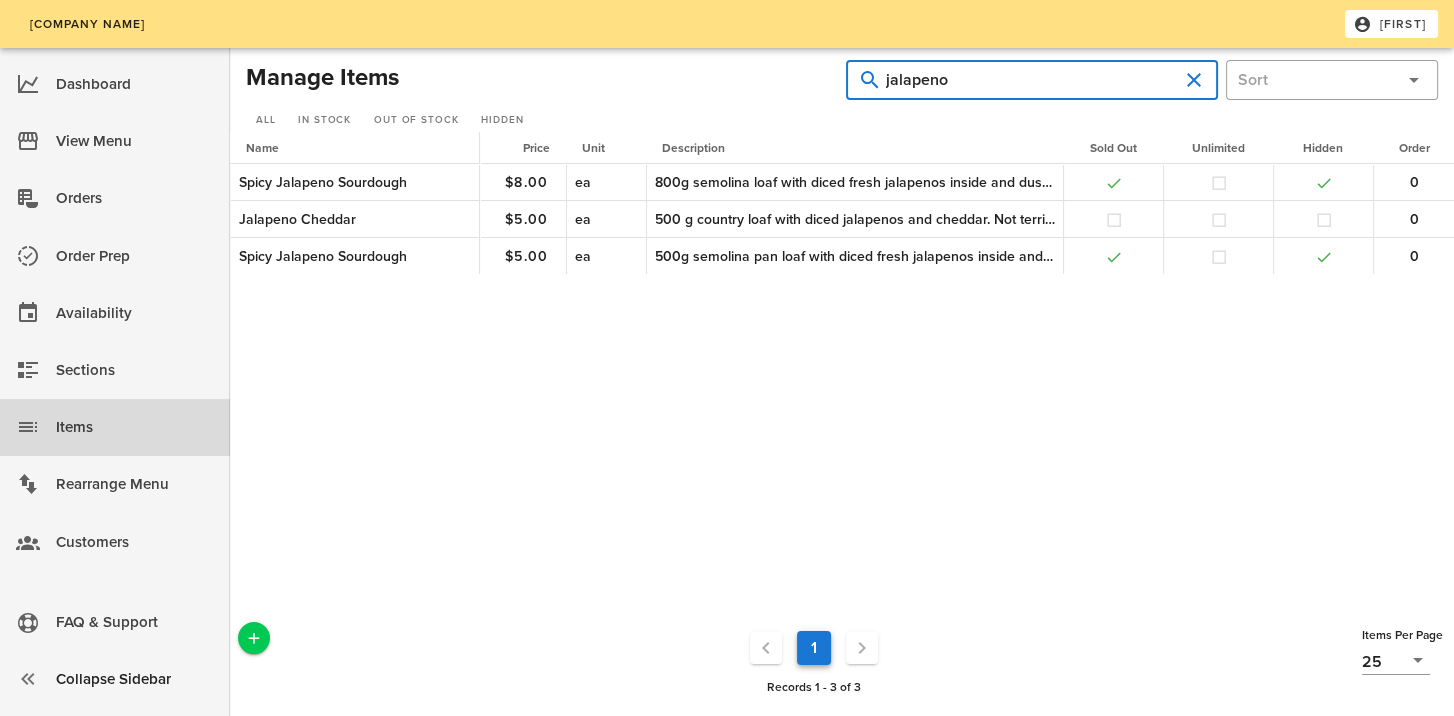 drag, startPoint x: 960, startPoint y: 85, endPoint x: 829, endPoint y: 82, distance: 131.03435 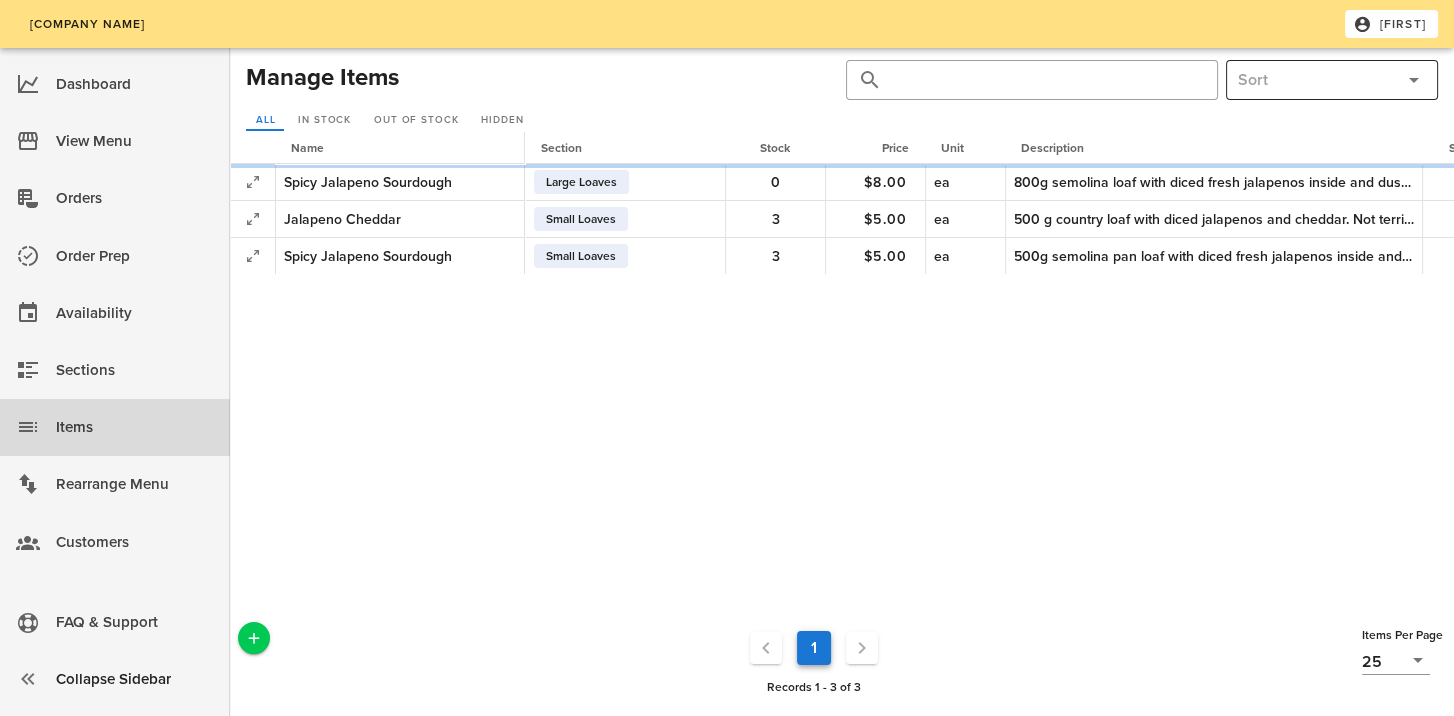 click at bounding box center [1316, 80] 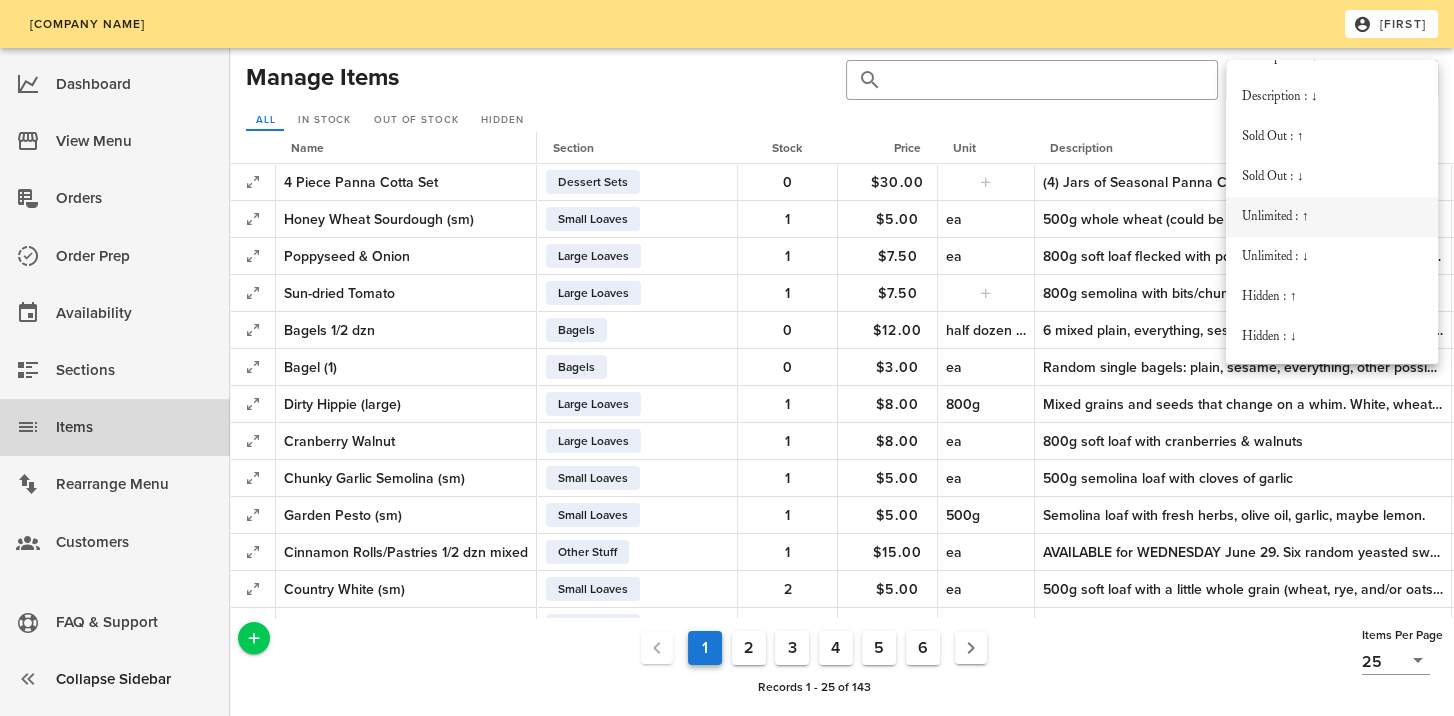 scroll, scrollTop: 432, scrollLeft: 0, axis: vertical 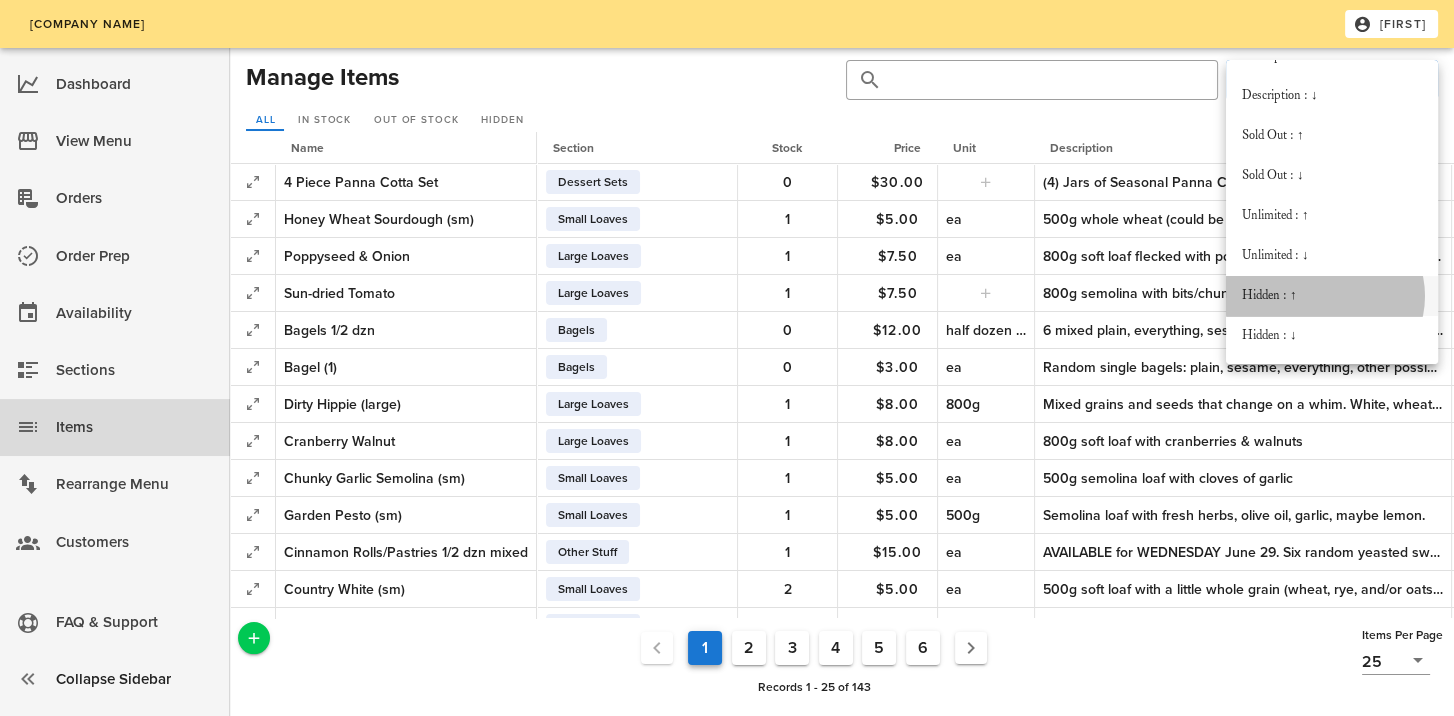 click on "Hidden : ↑" at bounding box center [1332, 296] 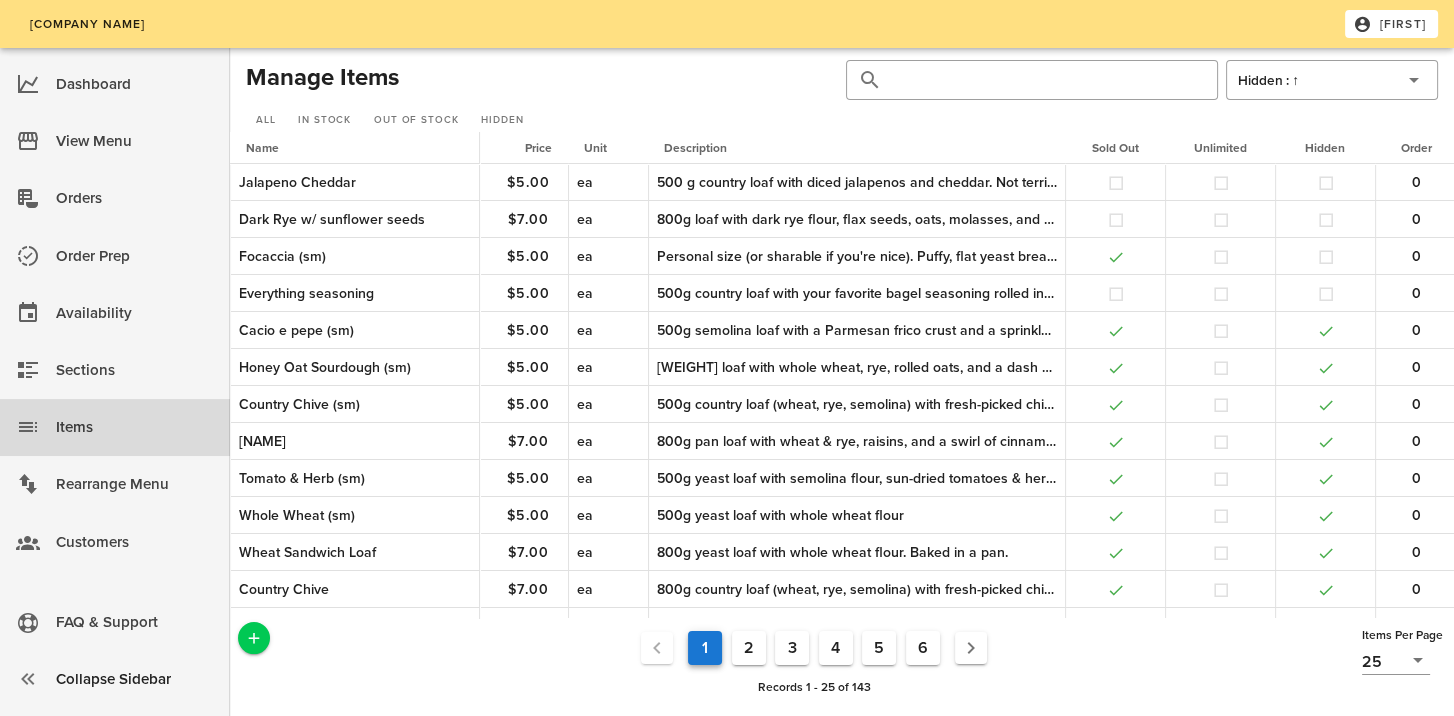 scroll, scrollTop: 0, scrollLeft: 380, axis: horizontal 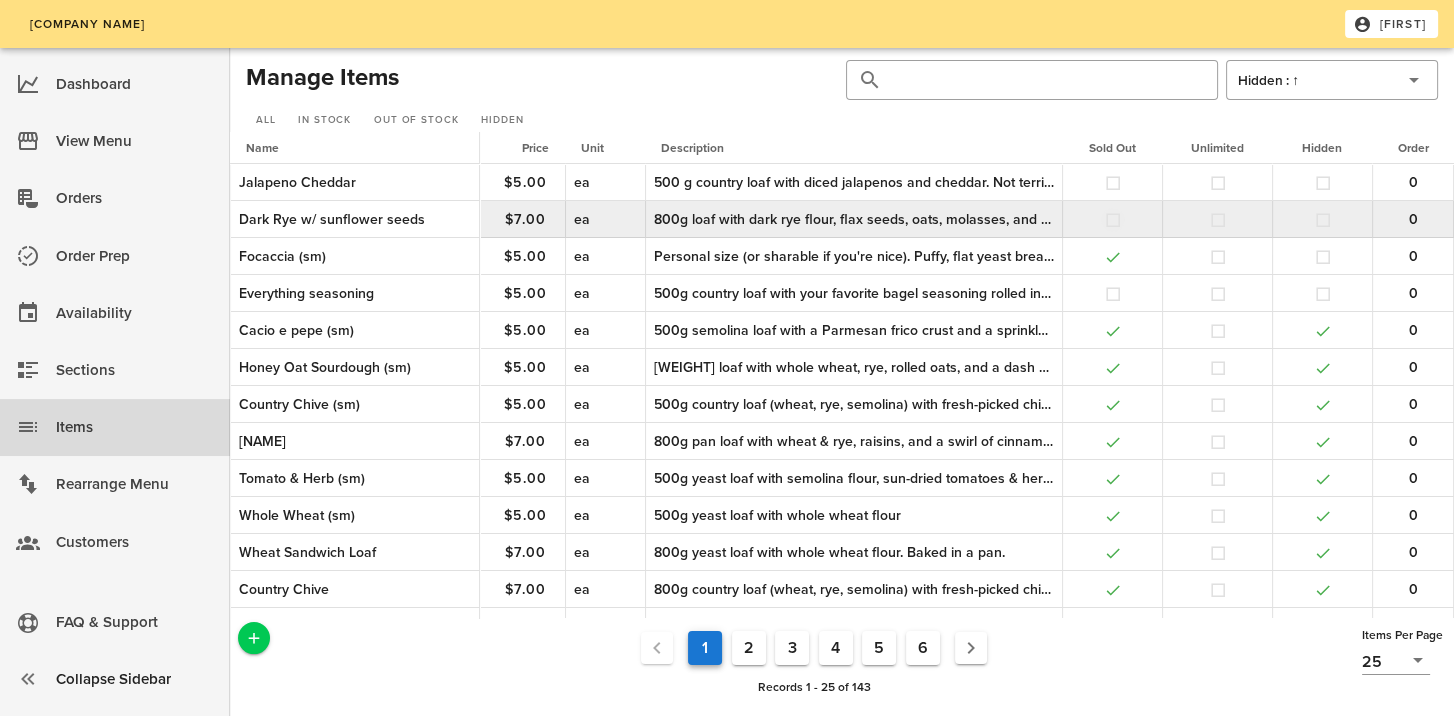 click at bounding box center (1113, 220) 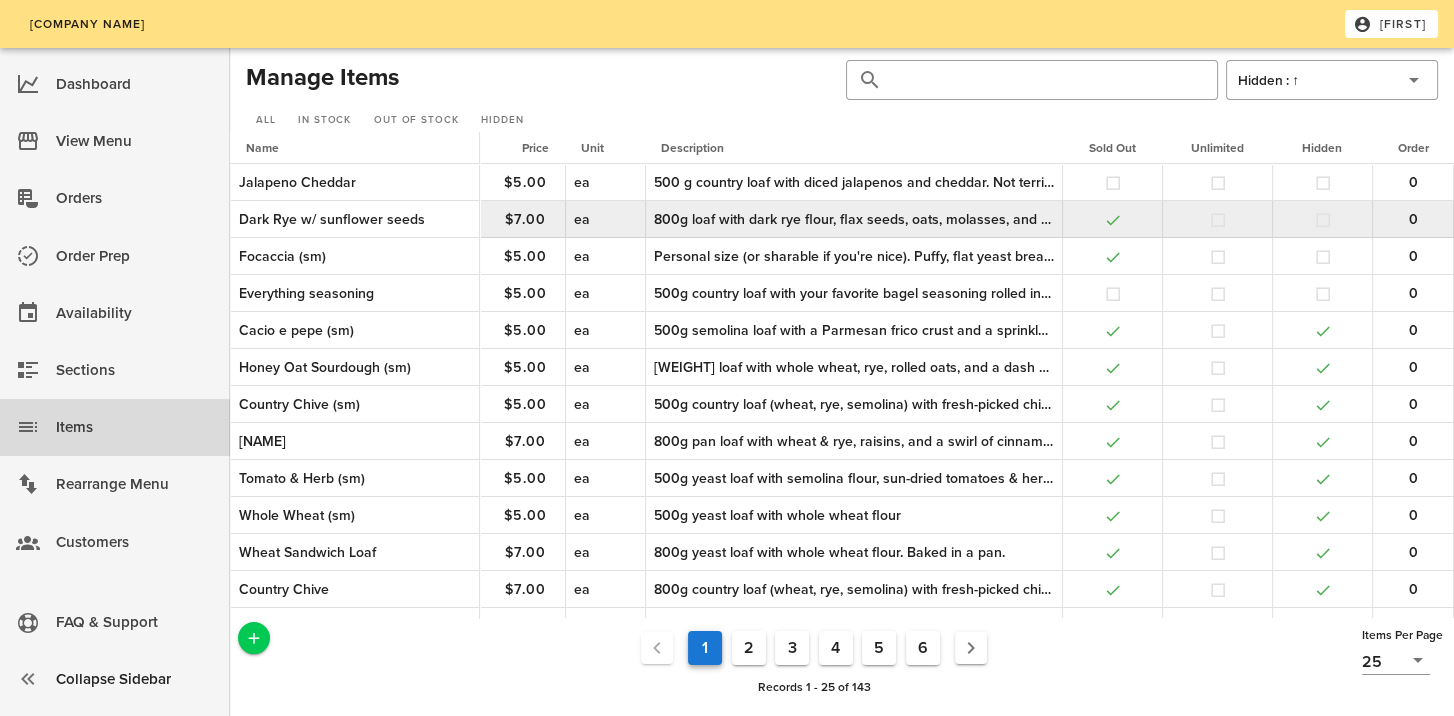 click at bounding box center (1323, 220) 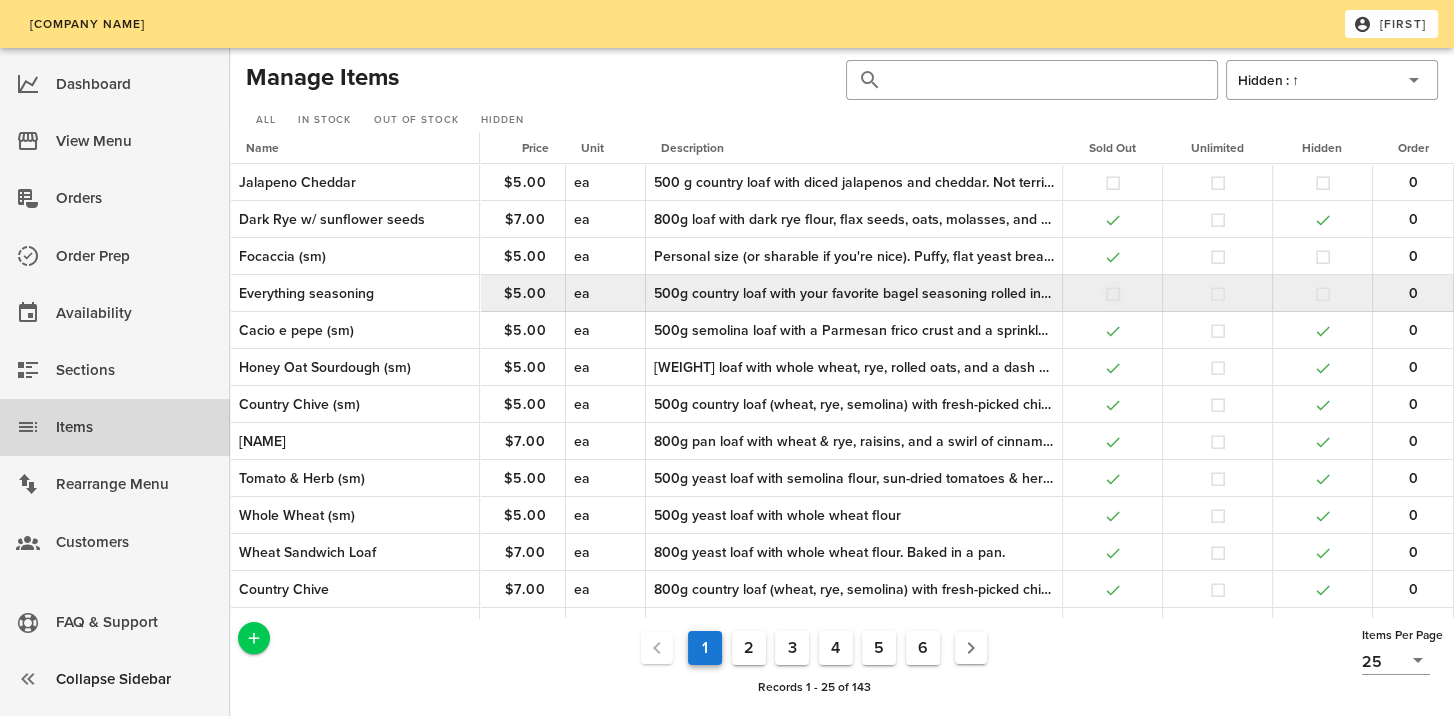 click at bounding box center (1113, 294) 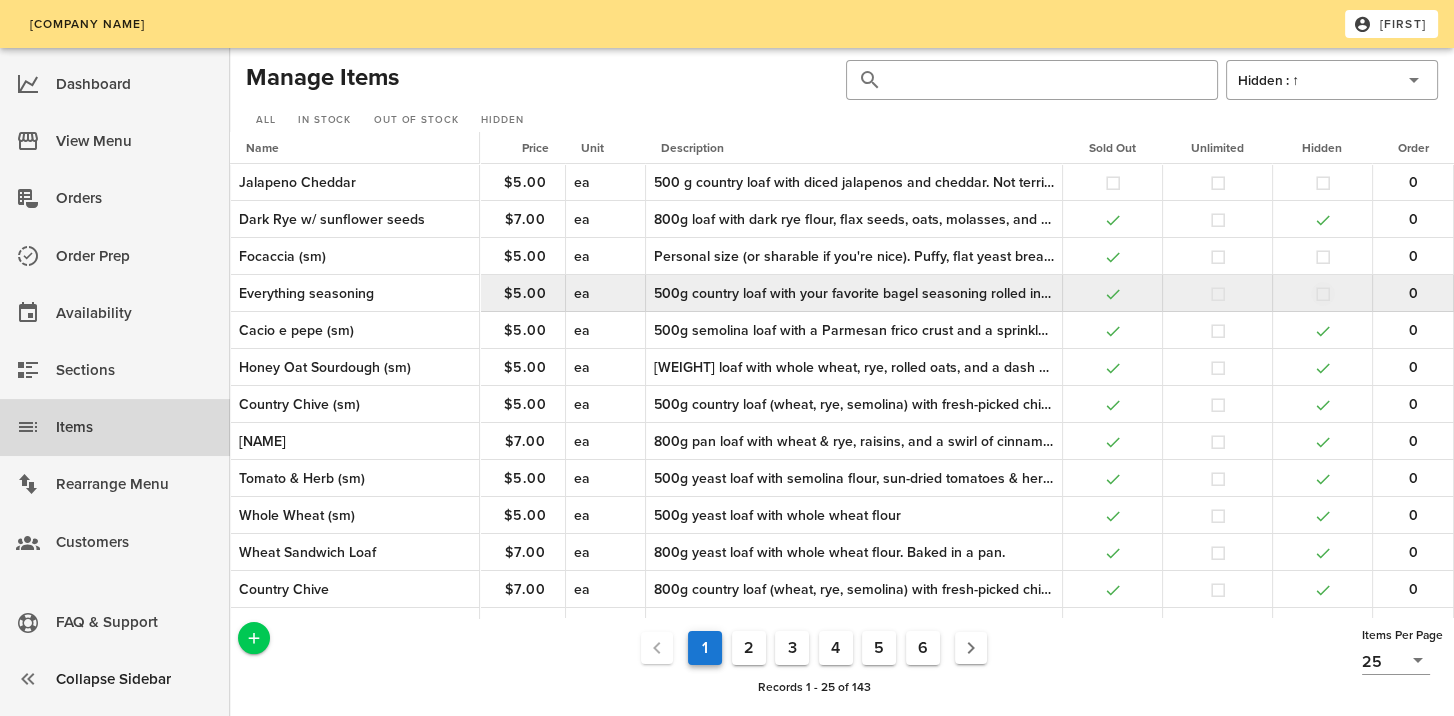 click at bounding box center (1323, 294) 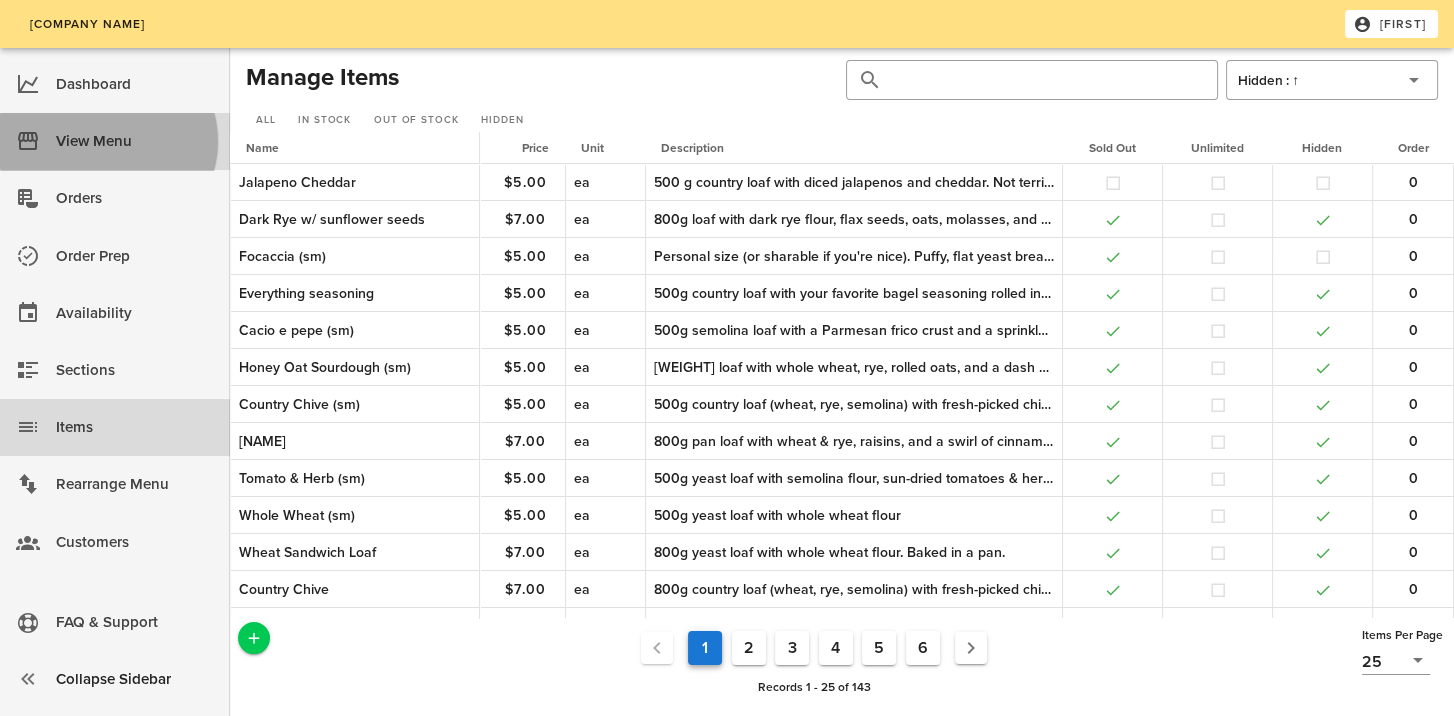 click on "View Menu" at bounding box center (135, 141) 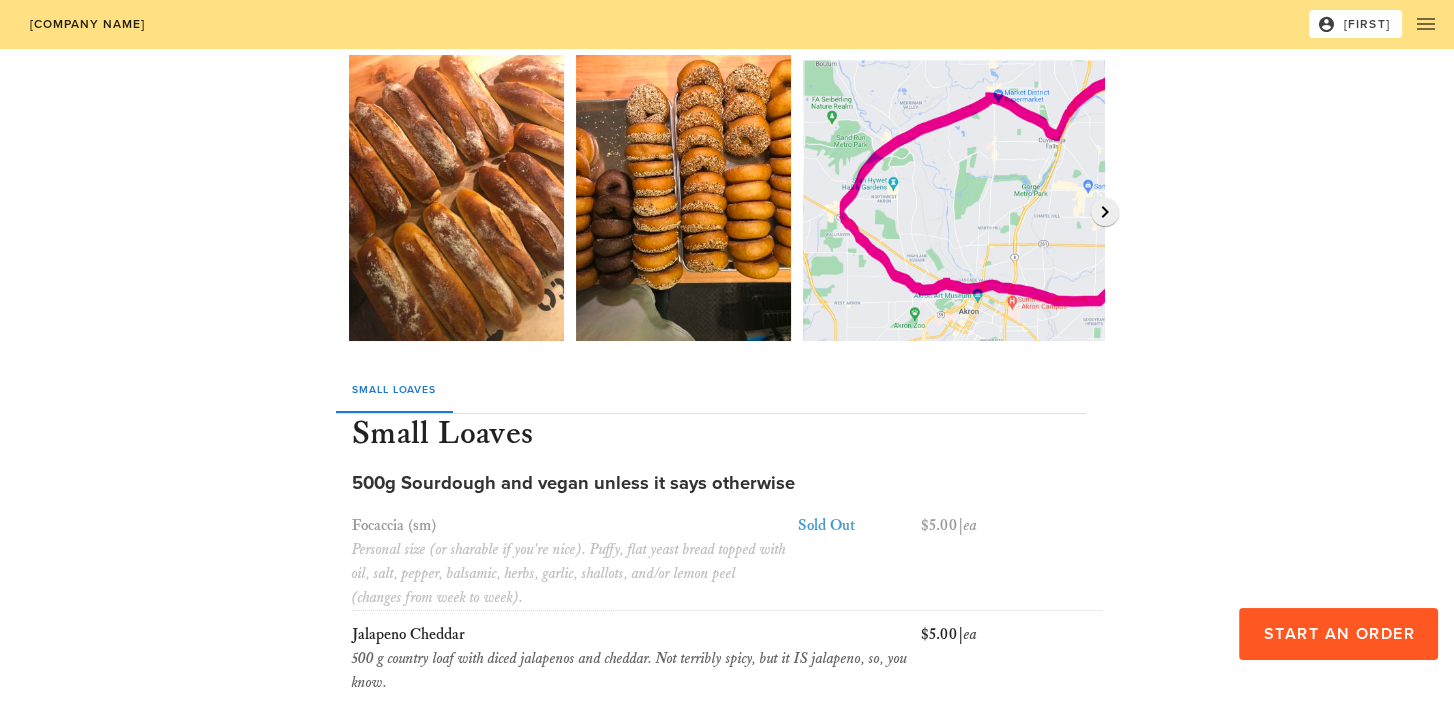 scroll, scrollTop: 0, scrollLeft: 0, axis: both 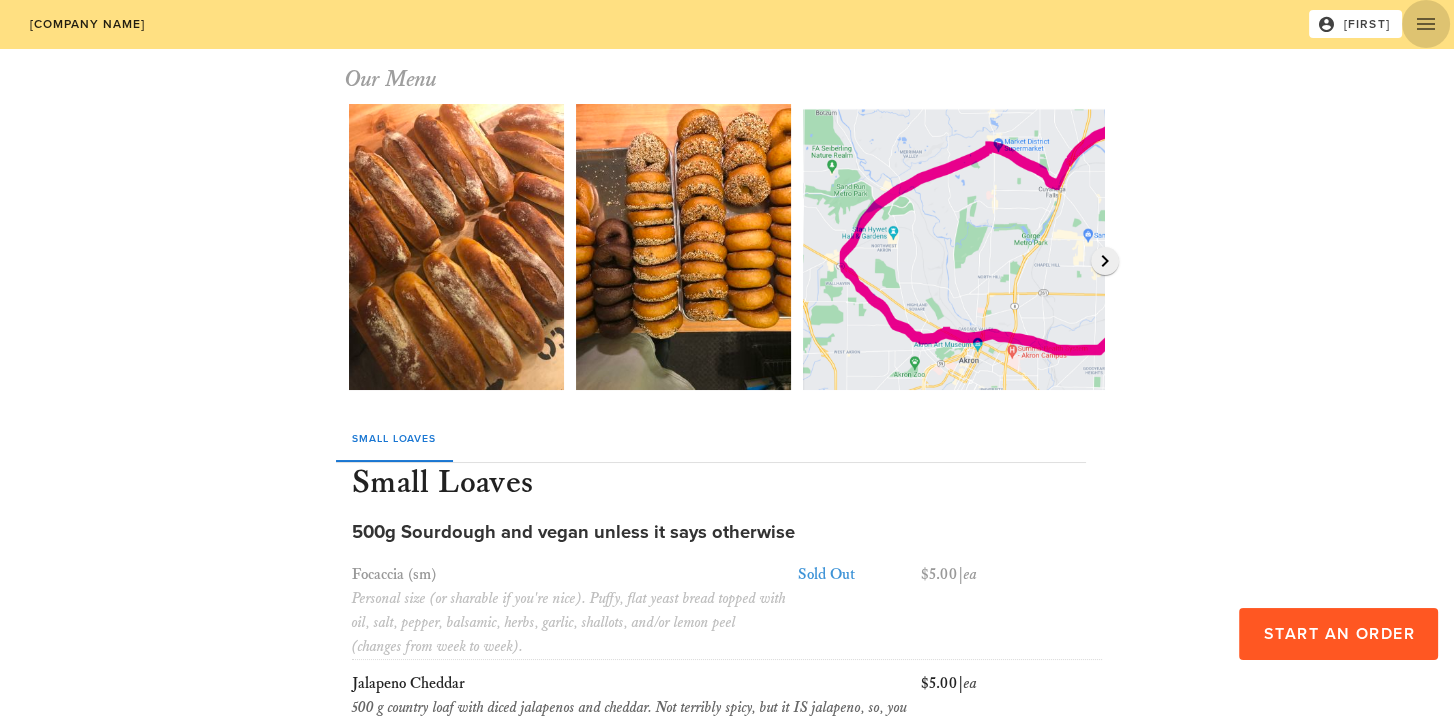 click at bounding box center [1426, 24] 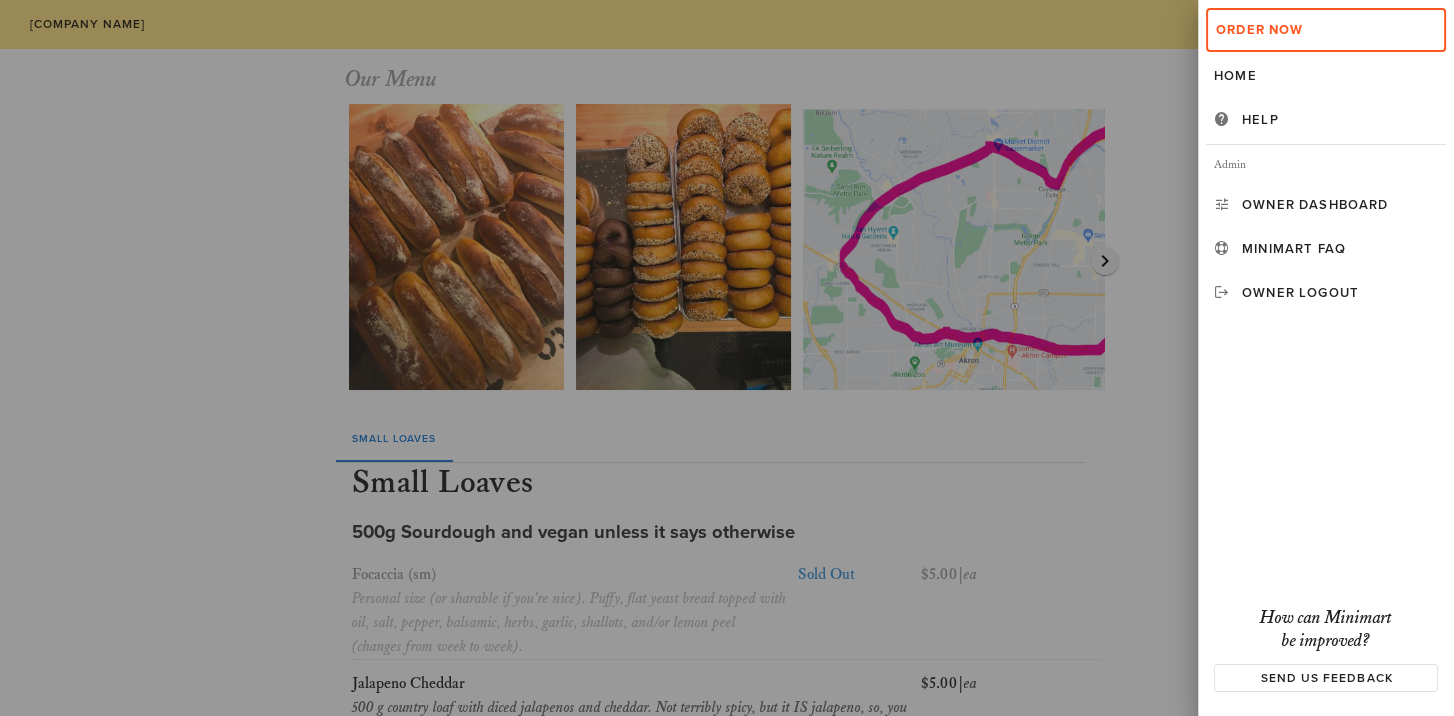 click at bounding box center [727, 358] 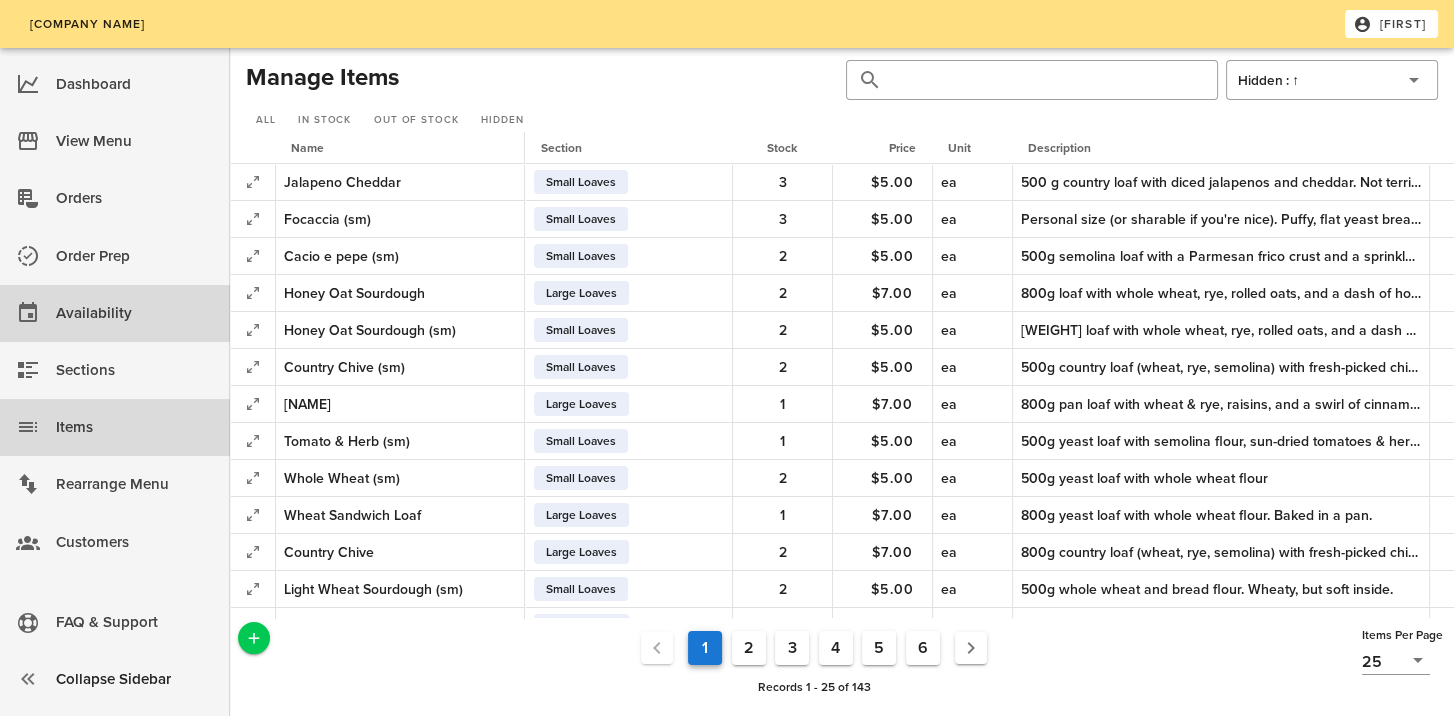 click on "Availability" at bounding box center [135, 313] 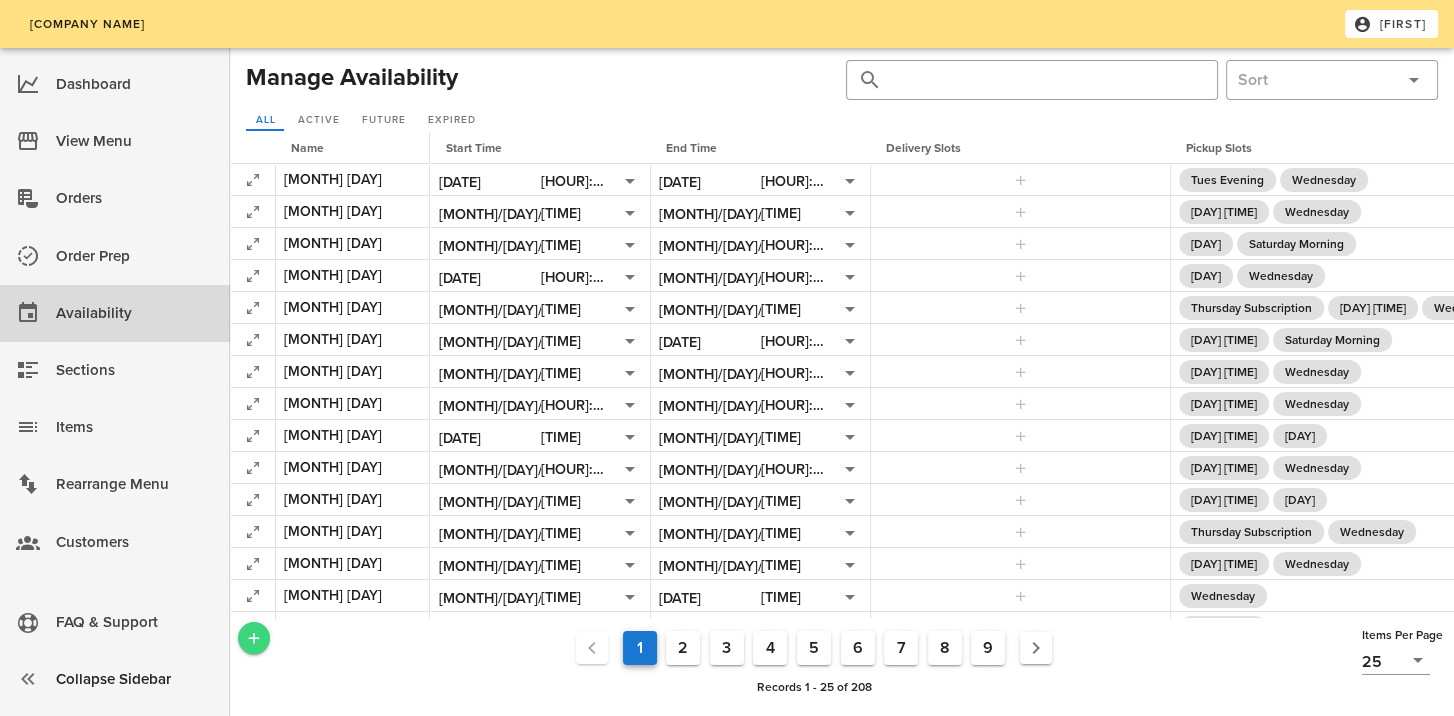 click at bounding box center [254, 638] 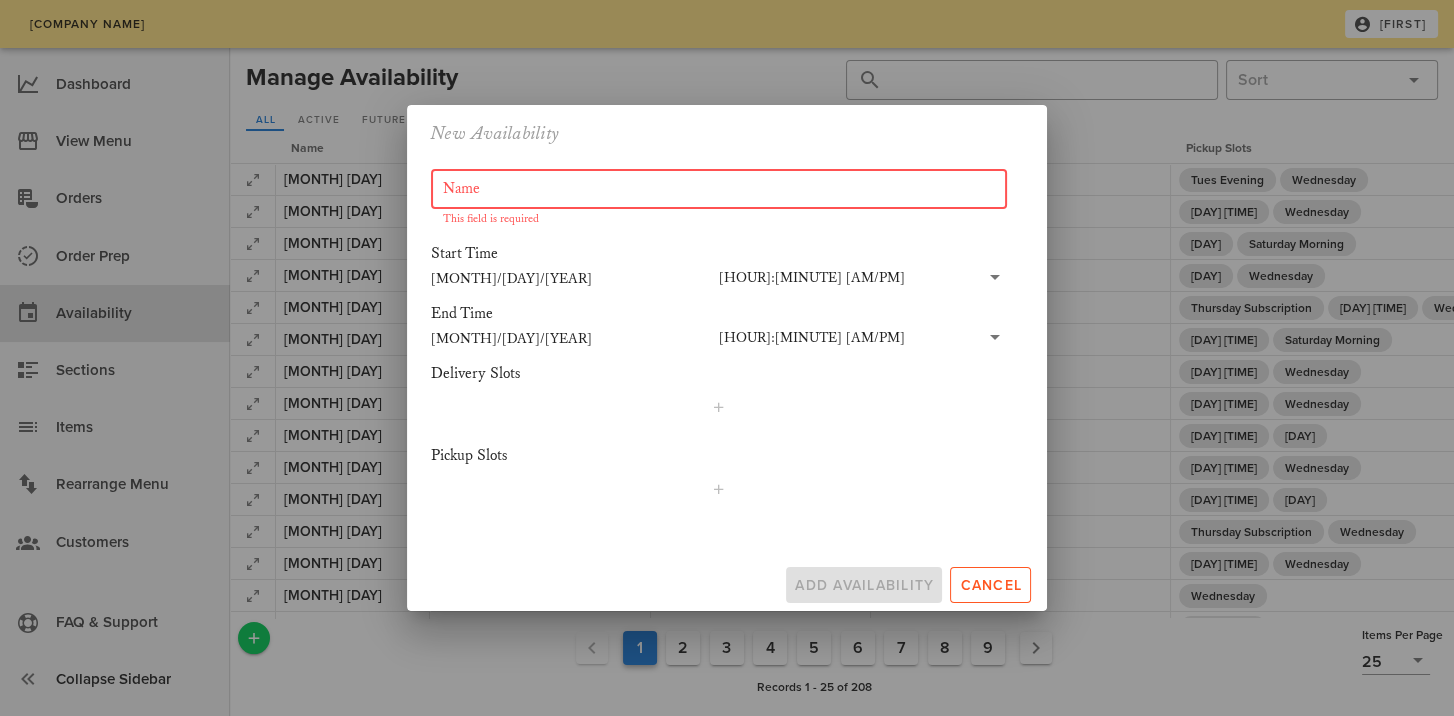 click on "Name" at bounding box center [719, 189] 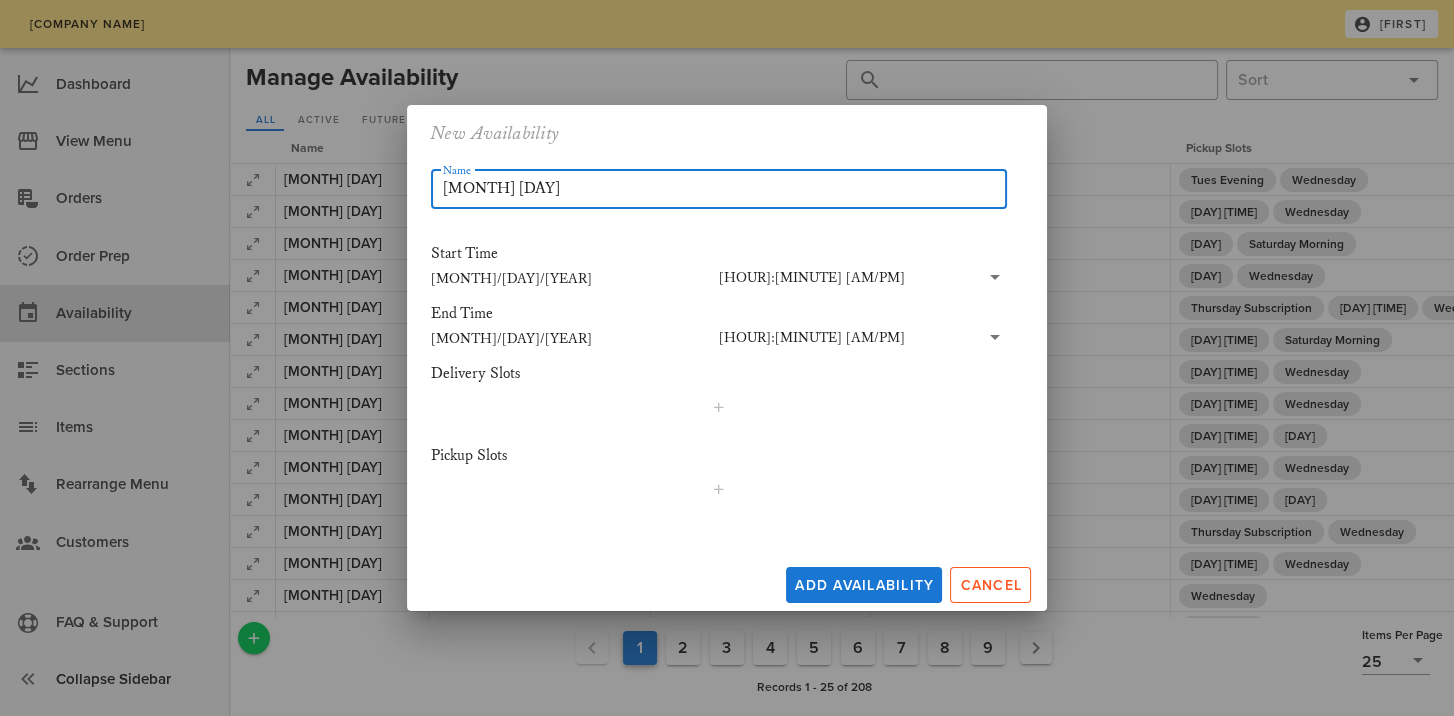 type on "[MONTH] [DAY]" 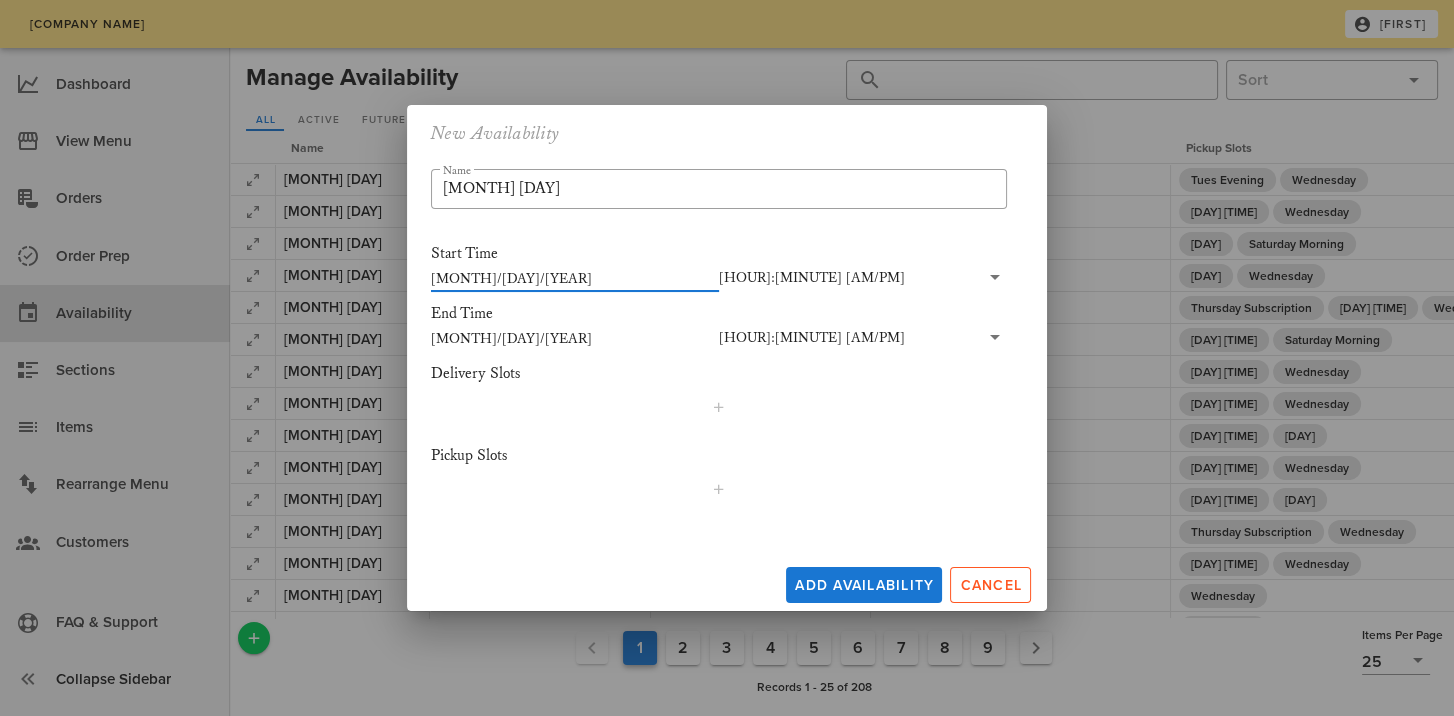 click on "[MONTH]/[DAY]/[YEAR]" at bounding box center (575, 338) 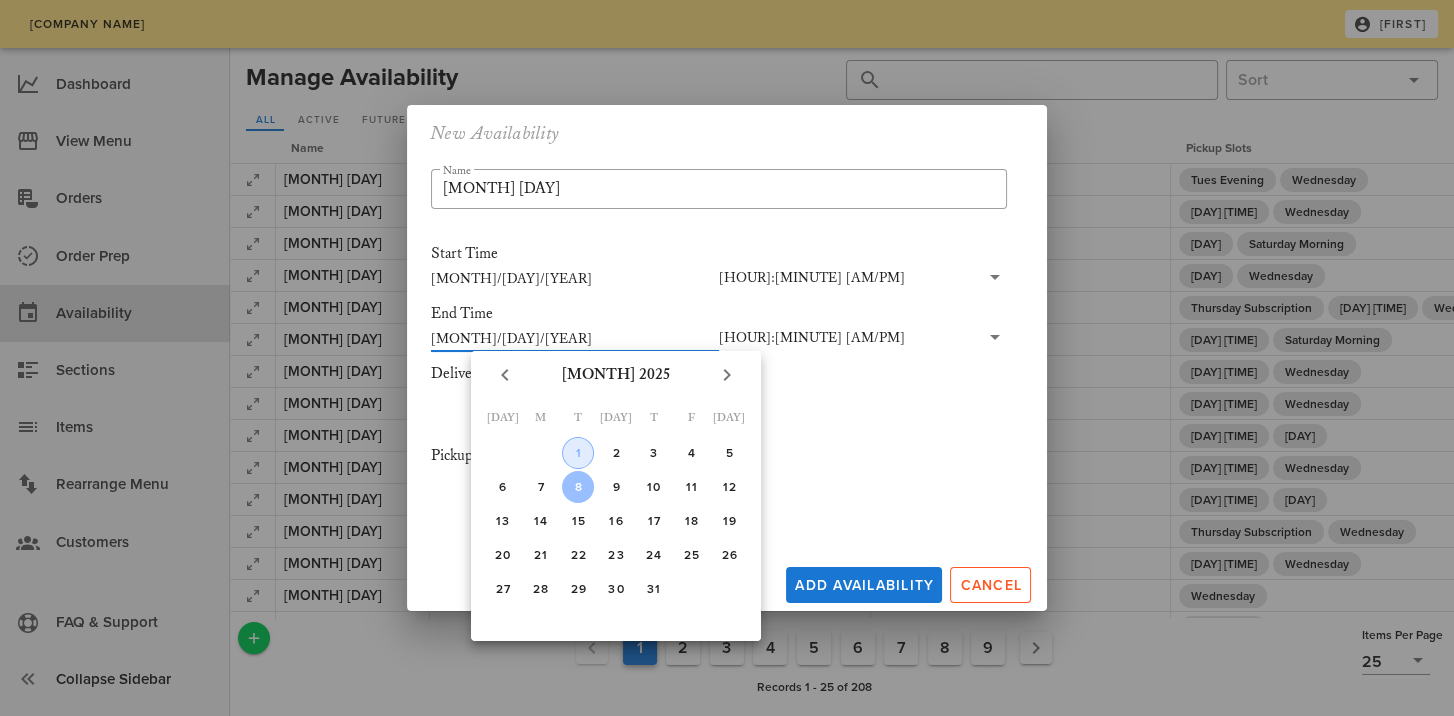 click on "1" at bounding box center (578, 453) 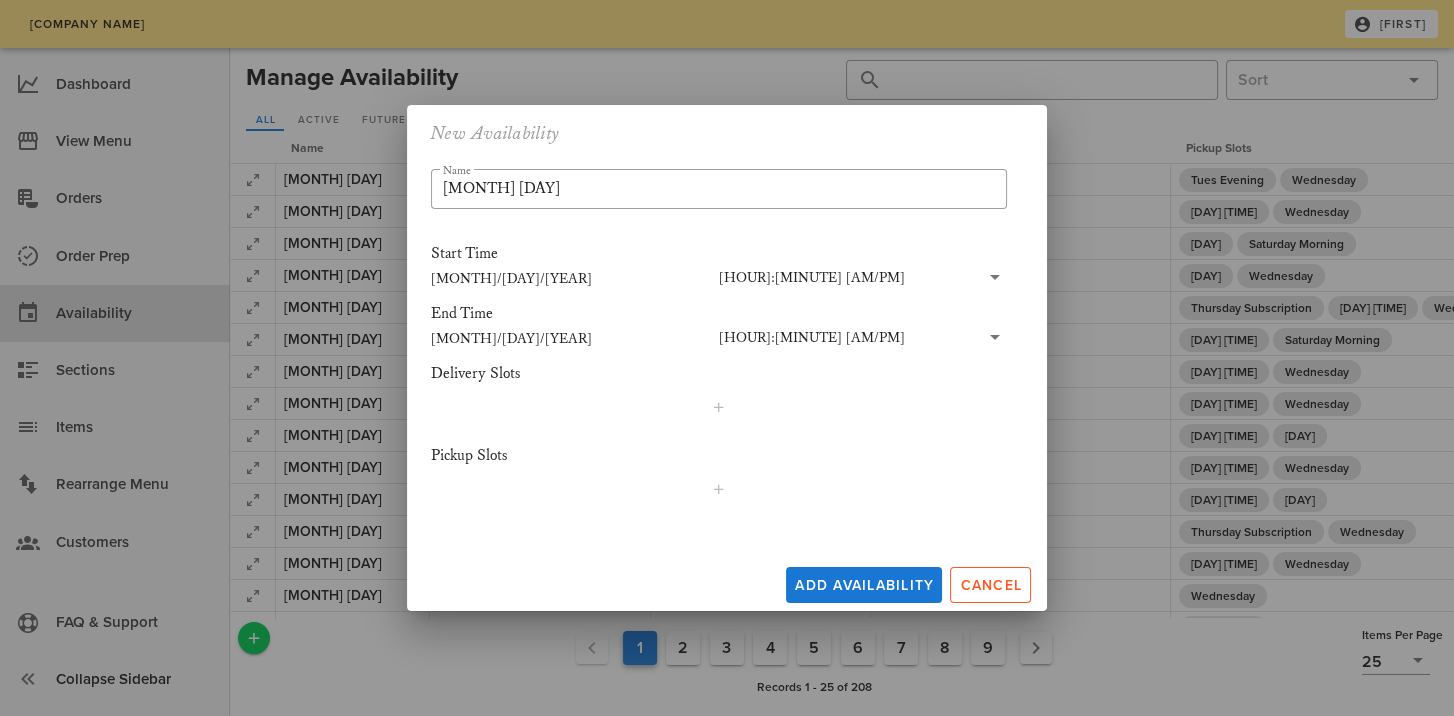 click on "[HOUR]:[MINUTE] [AM/PM]" at bounding box center [812, 278] 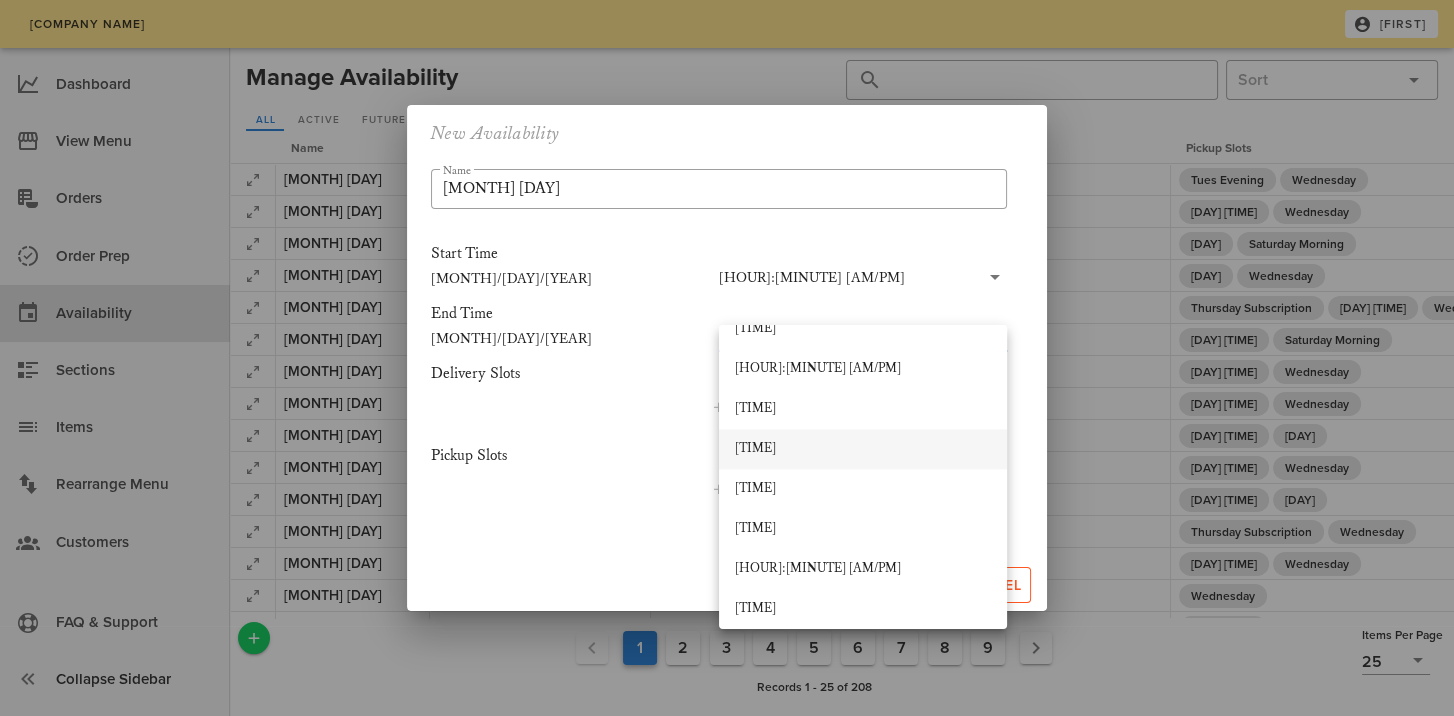 scroll, scrollTop: 3012, scrollLeft: 0, axis: vertical 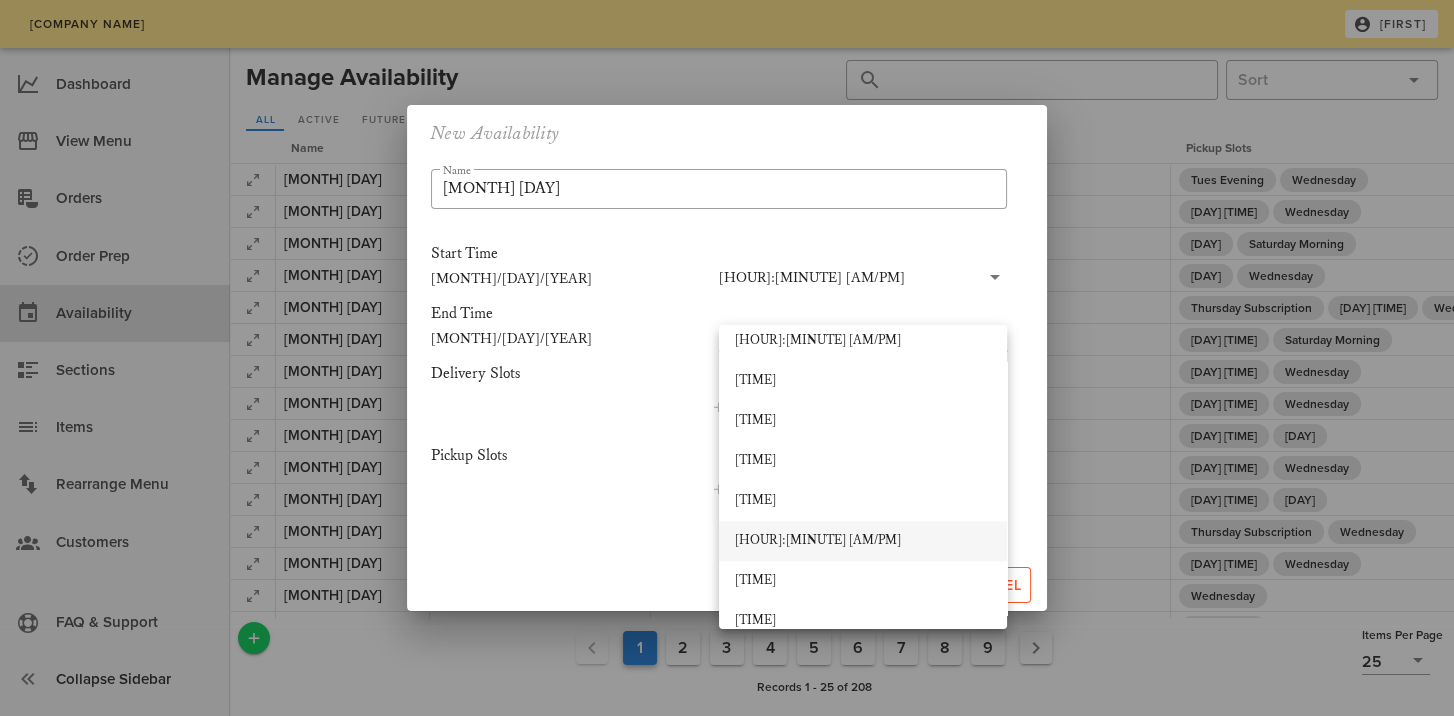 click on "[HOUR]:[MINUTE] [AM/PM]" at bounding box center (863, 541) 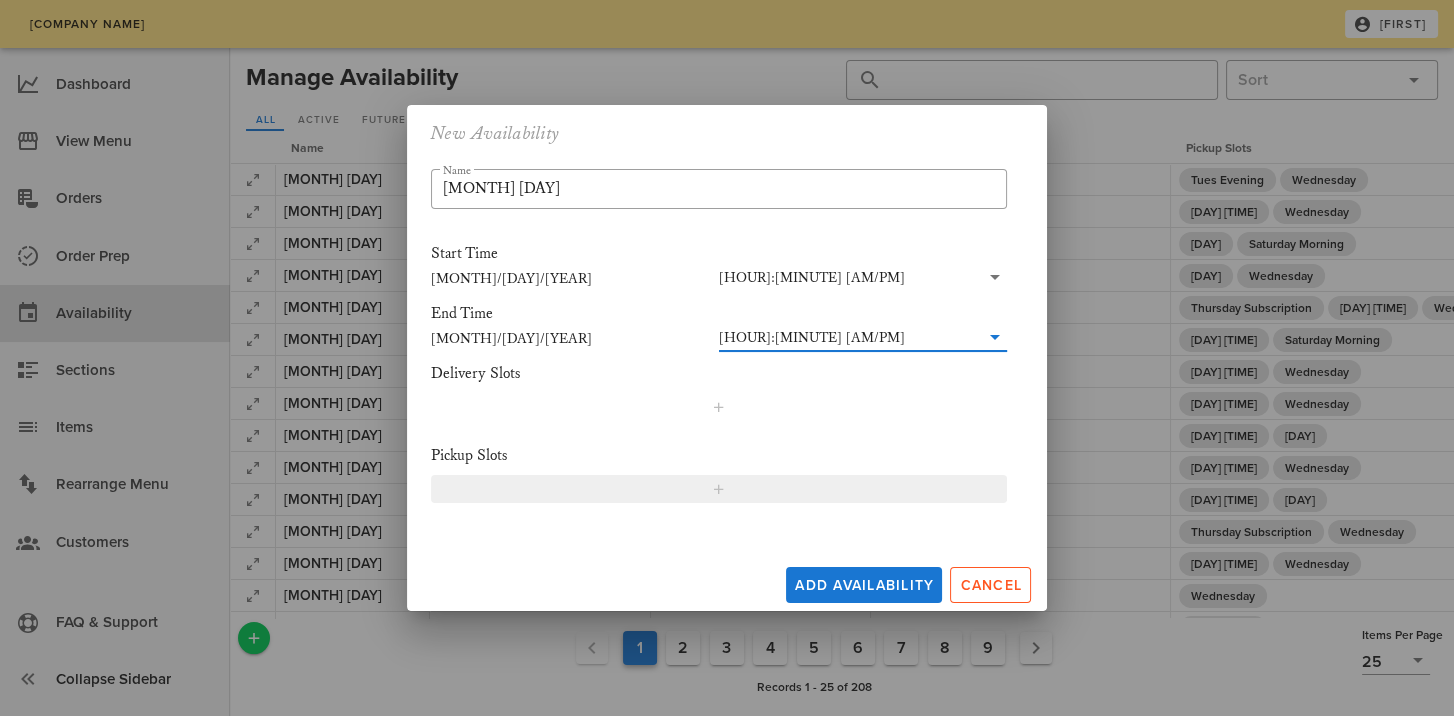 click at bounding box center (719, 407) 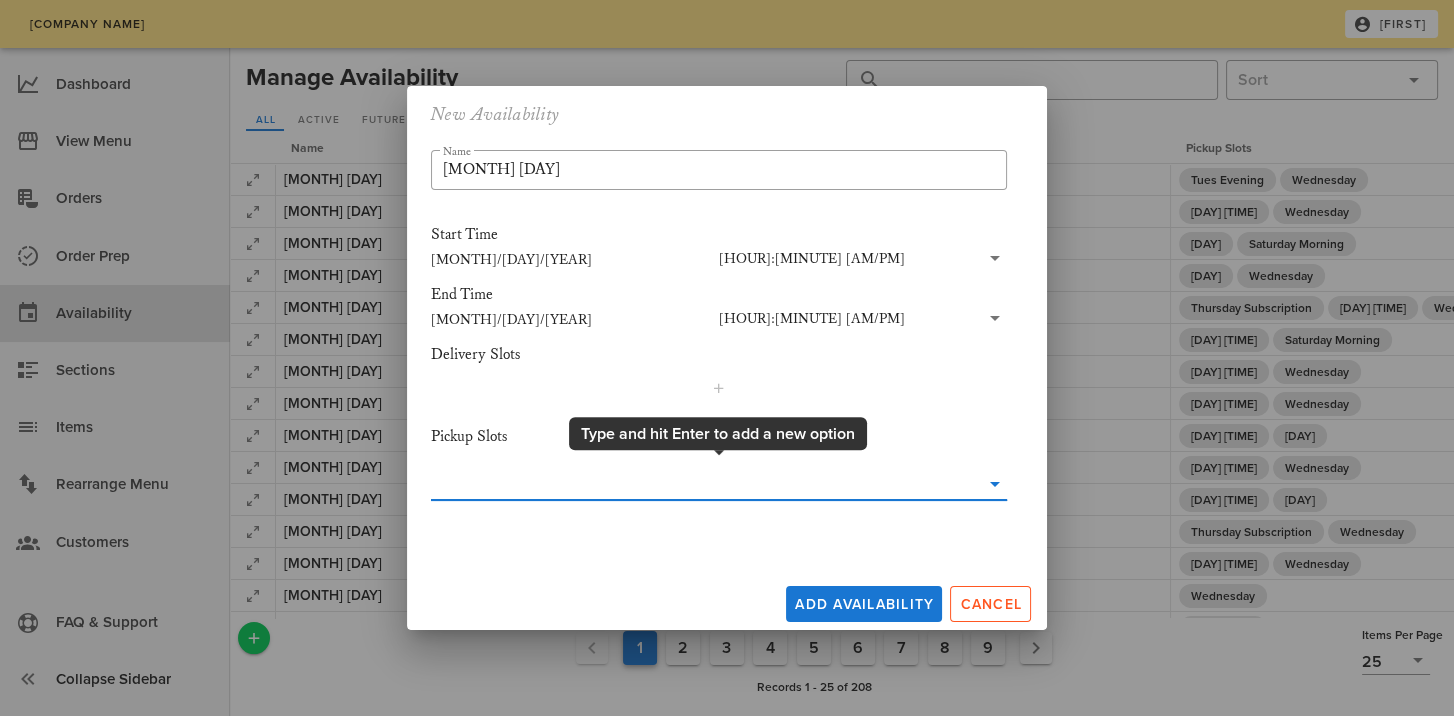 click at bounding box center (705, 484) 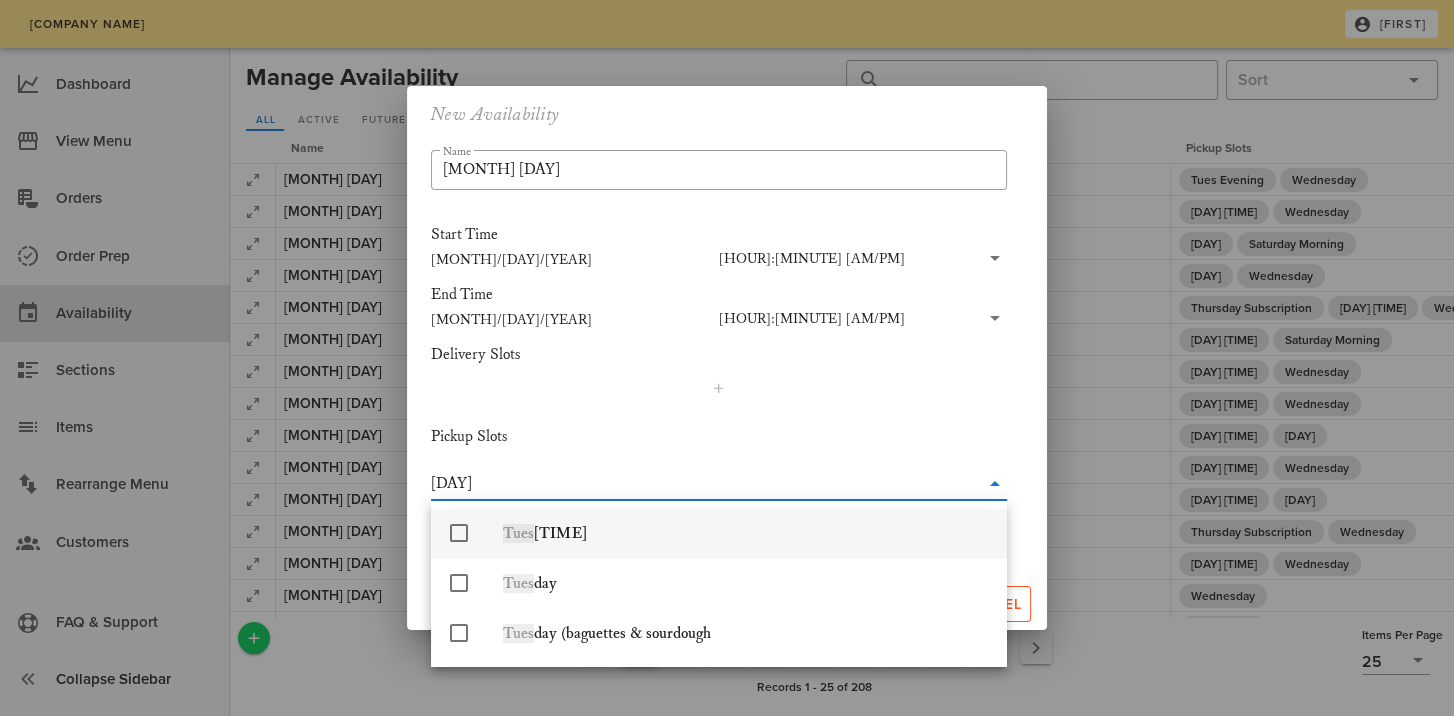 click at bounding box center (459, 533) 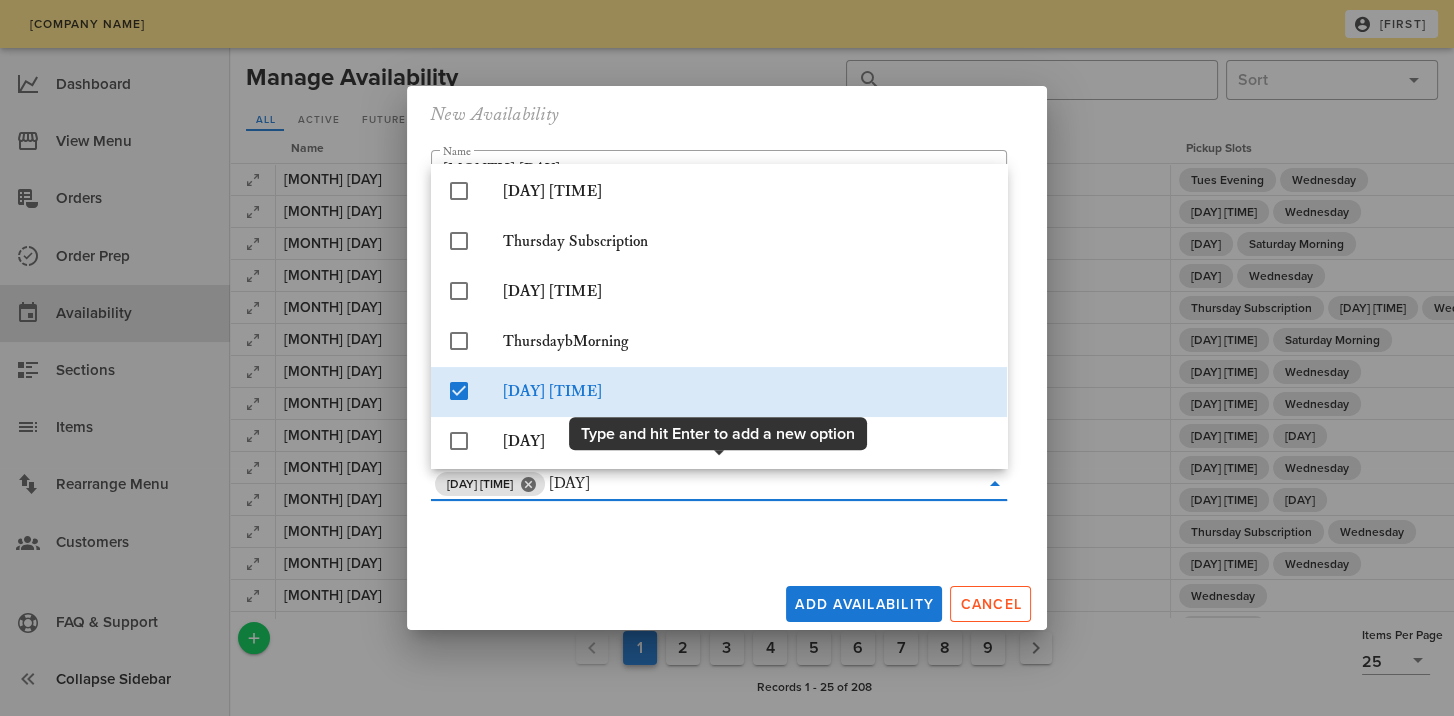 scroll, scrollTop: 0, scrollLeft: 0, axis: both 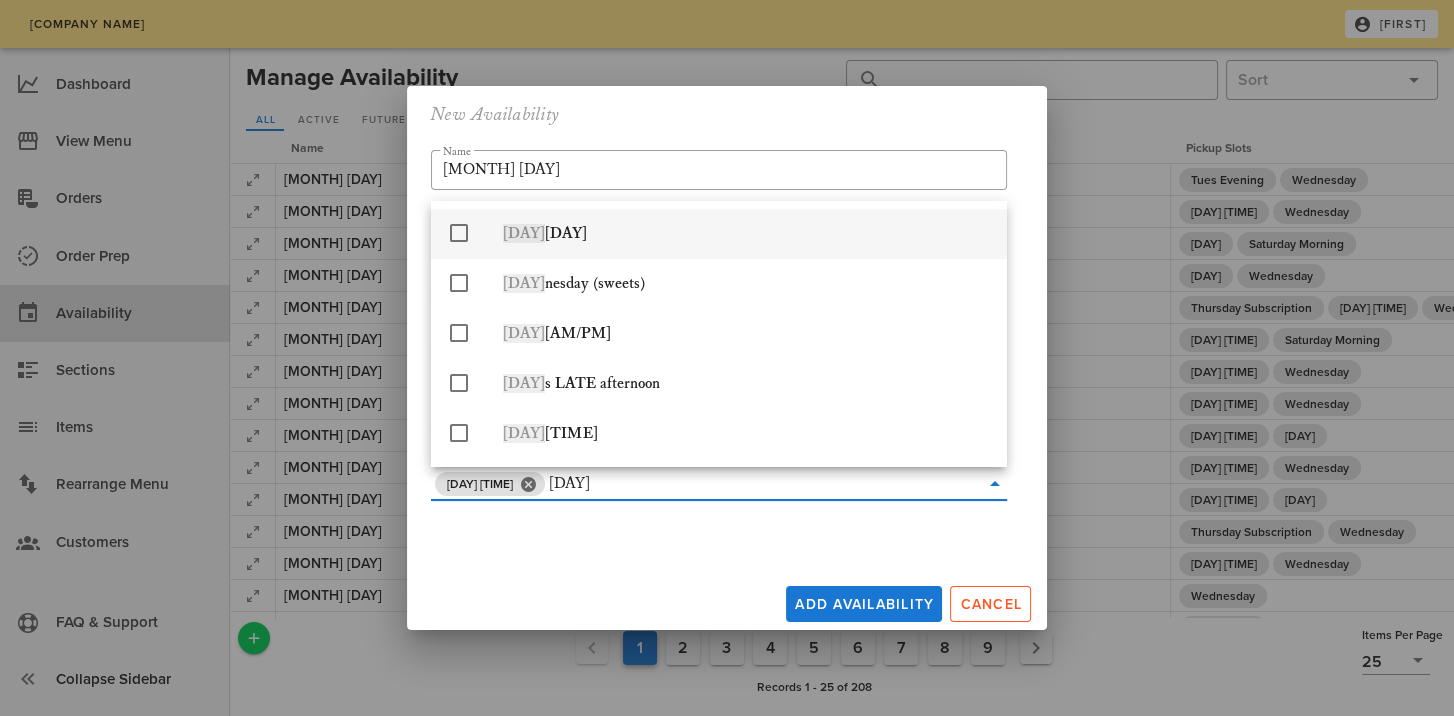 click at bounding box center [459, 233] 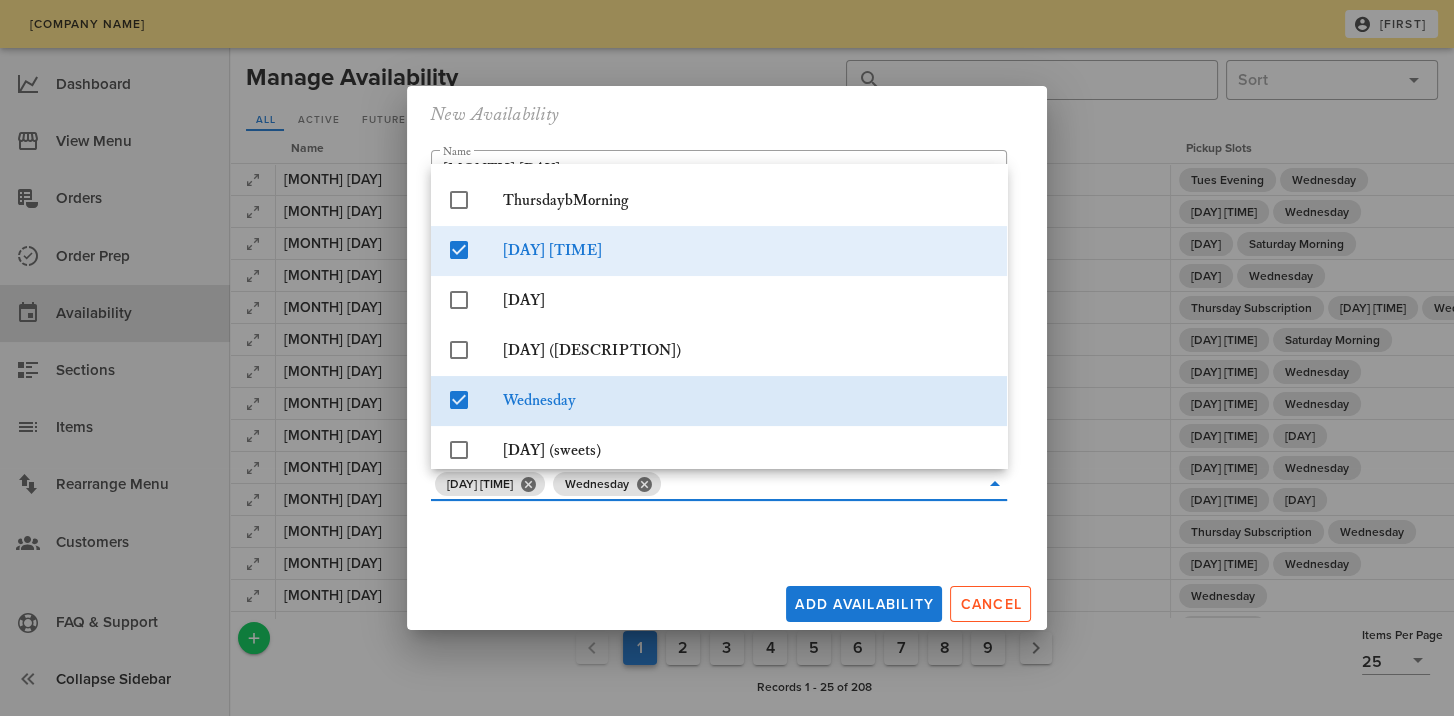 scroll, scrollTop: 456, scrollLeft: 0, axis: vertical 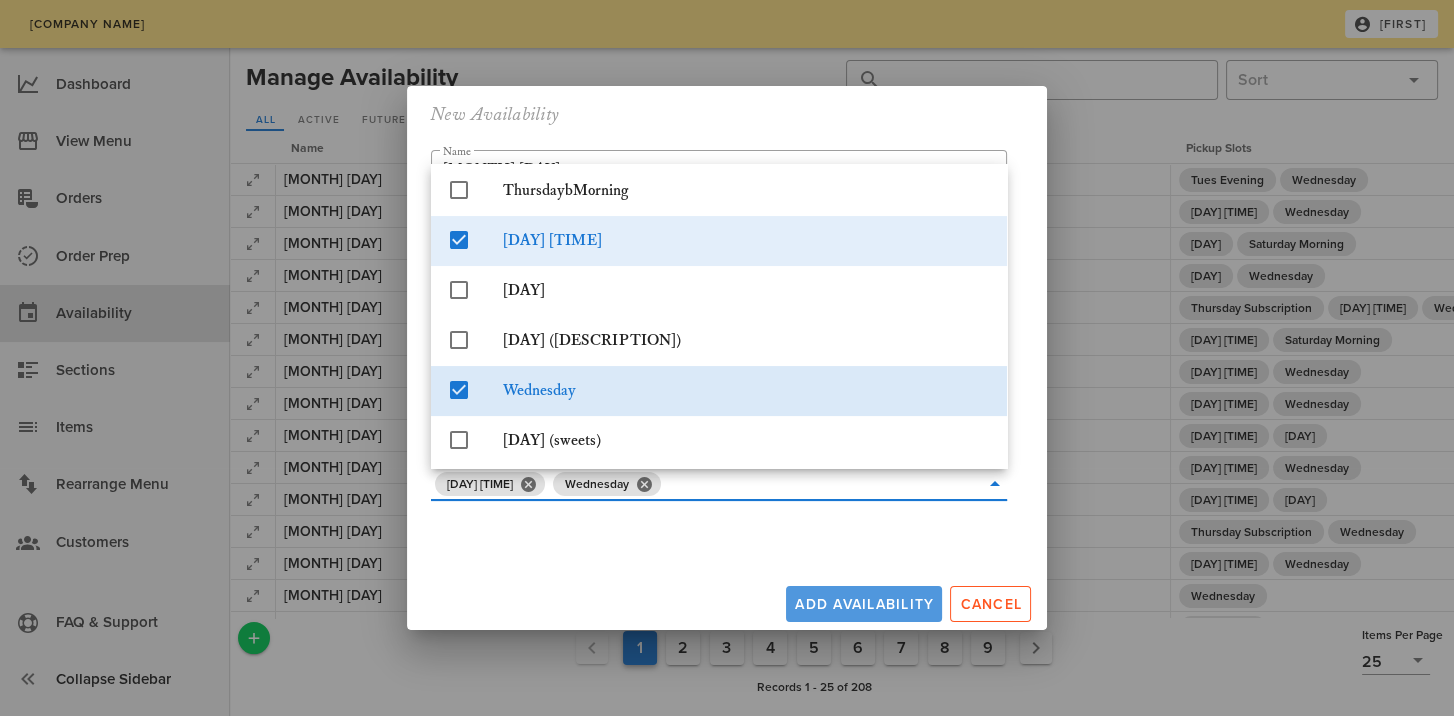 click on "Add Availability   Cancel" at bounding box center (727, 600) 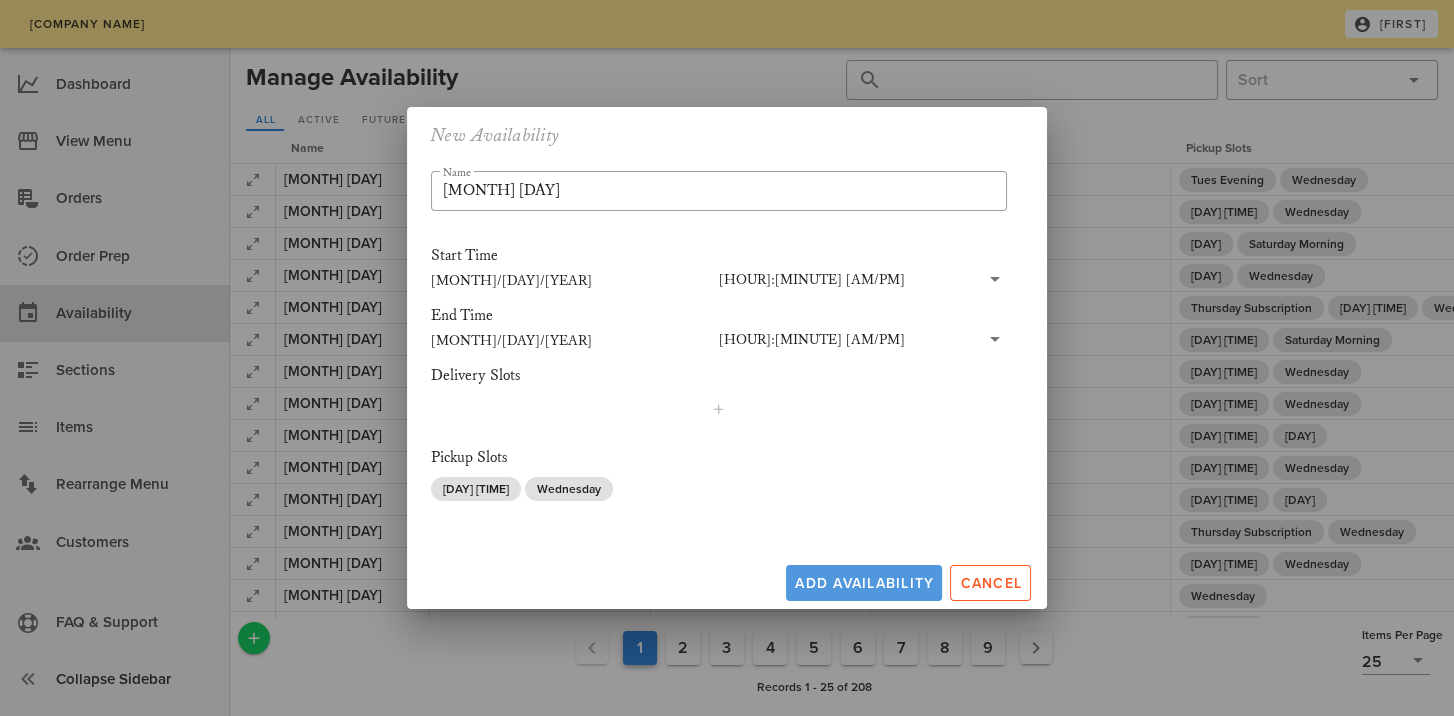 click on "Add Availability" at bounding box center (864, 583) 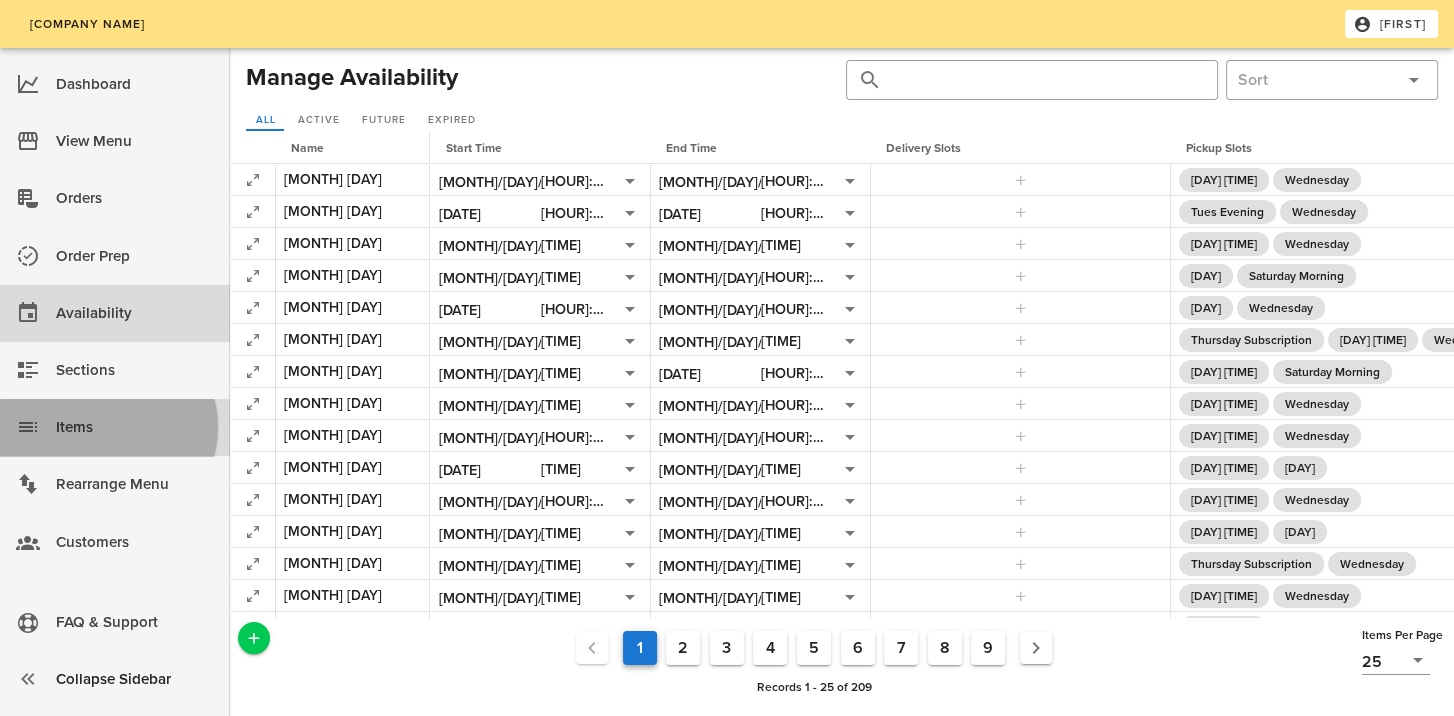 click on "Items" at bounding box center (135, 427) 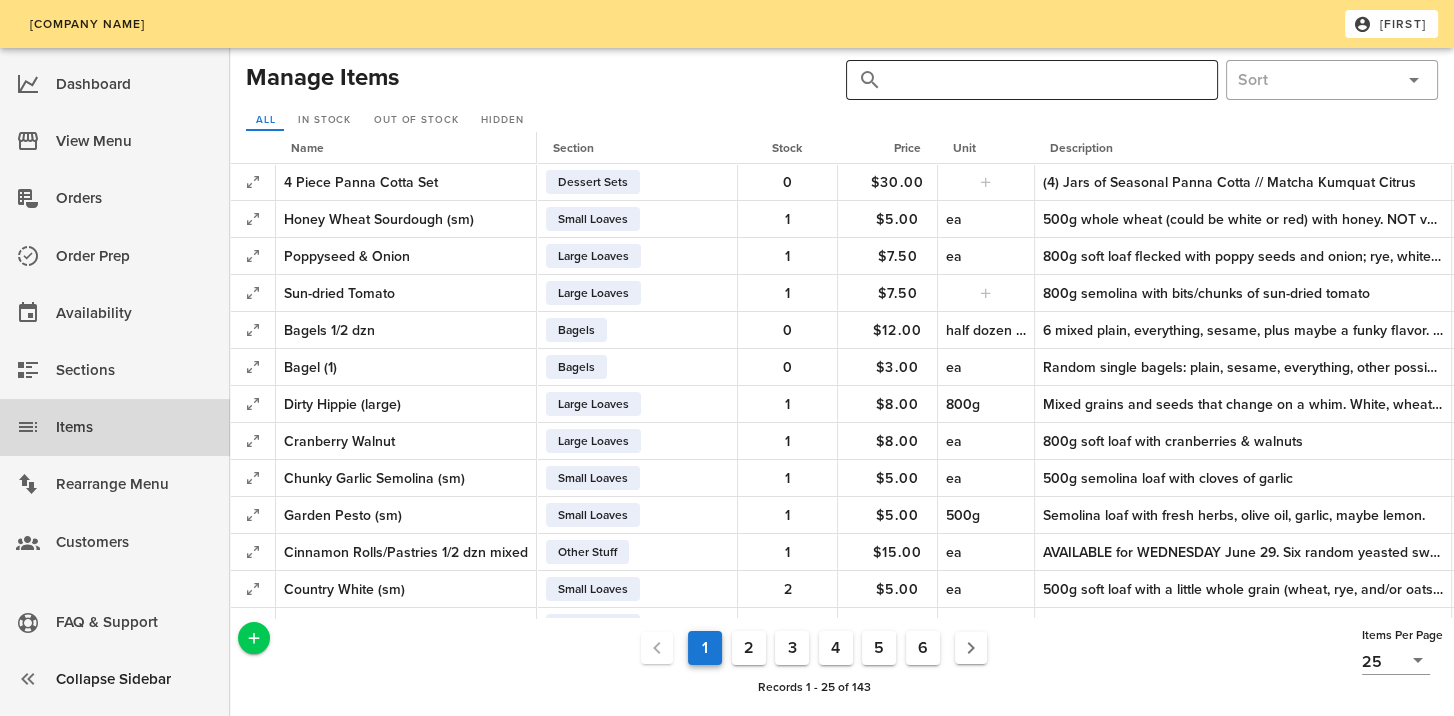 click at bounding box center (1044, 80) 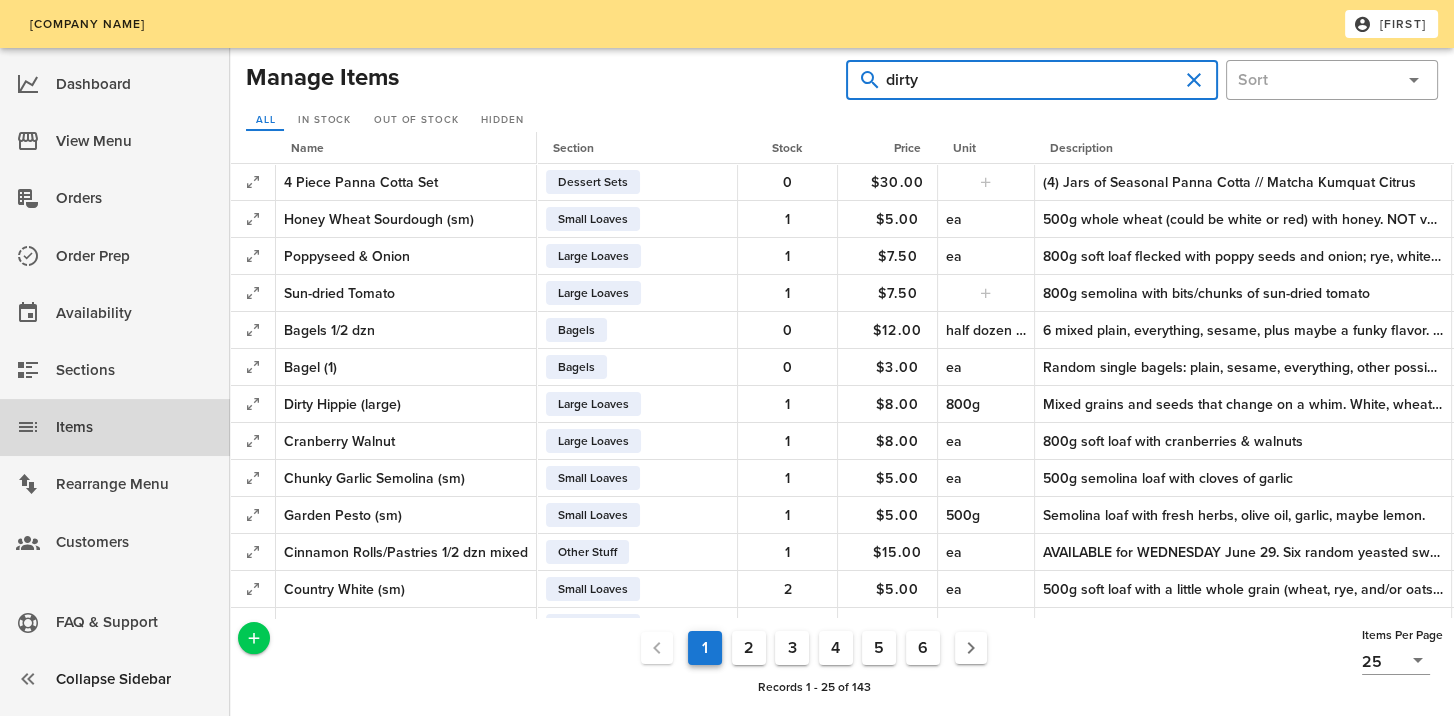 type on "dirty" 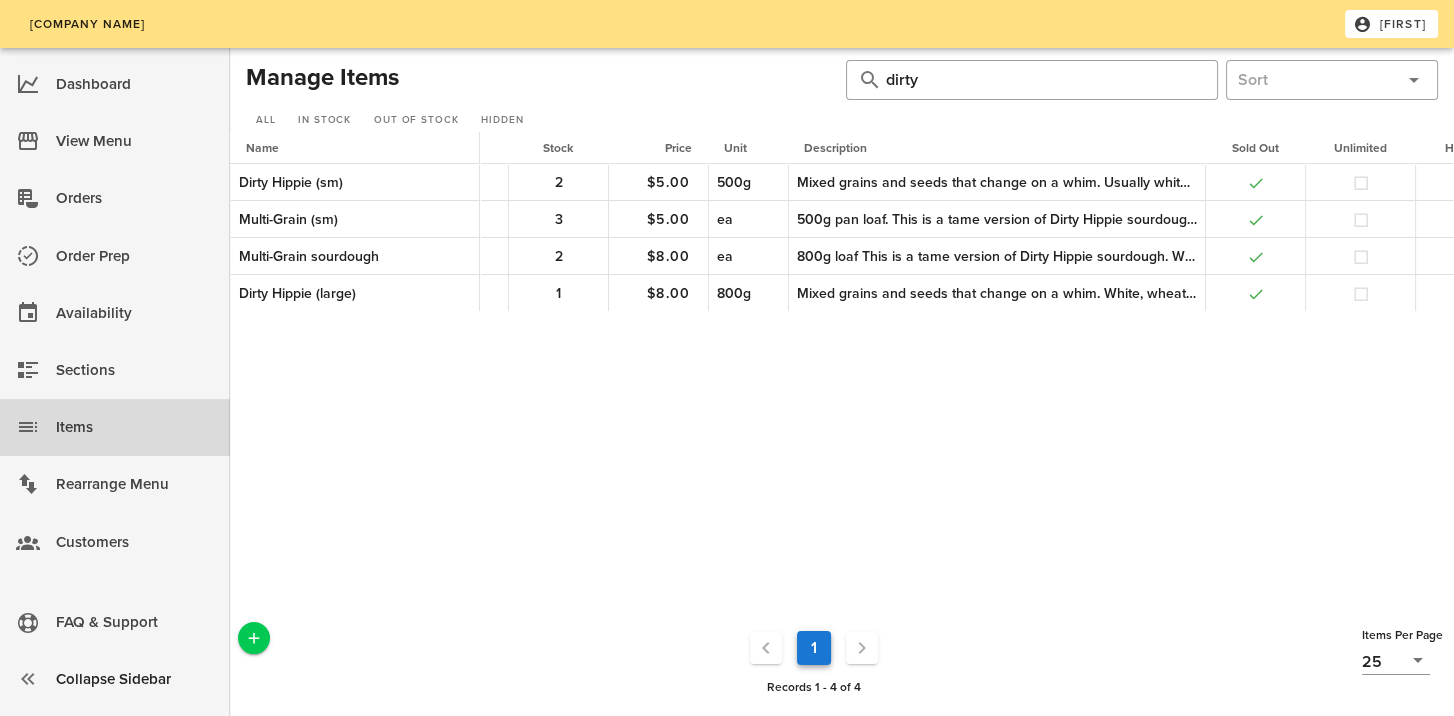 scroll, scrollTop: 0, scrollLeft: 359, axis: horizontal 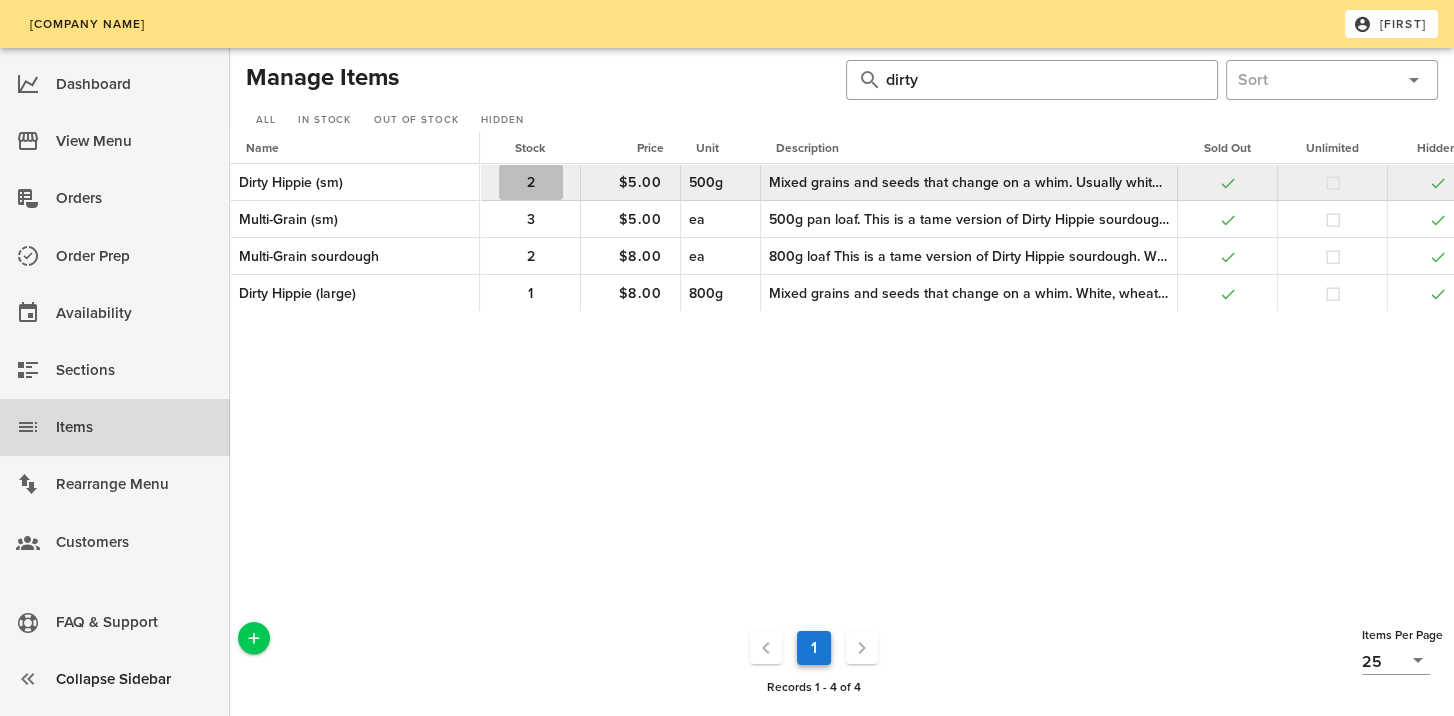 click on "2" at bounding box center (531, 182) 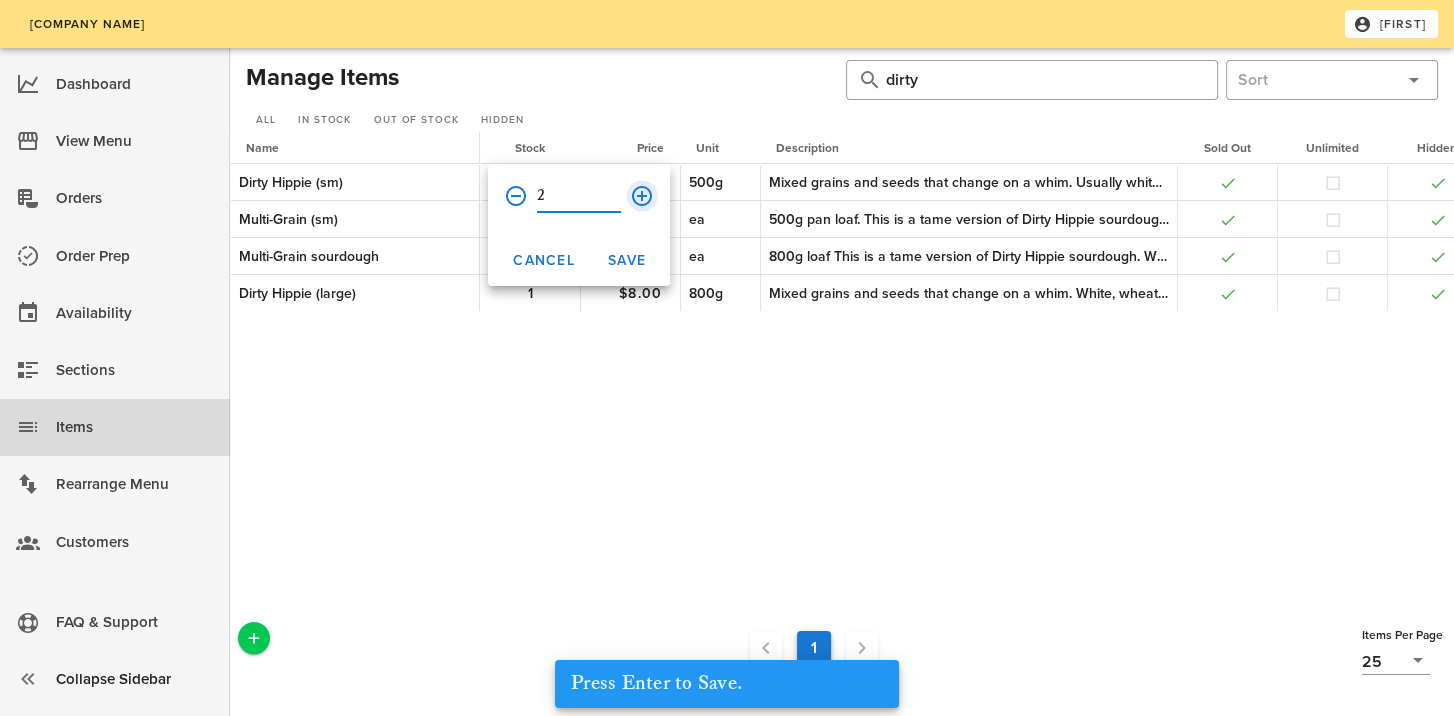 click at bounding box center [642, 196] 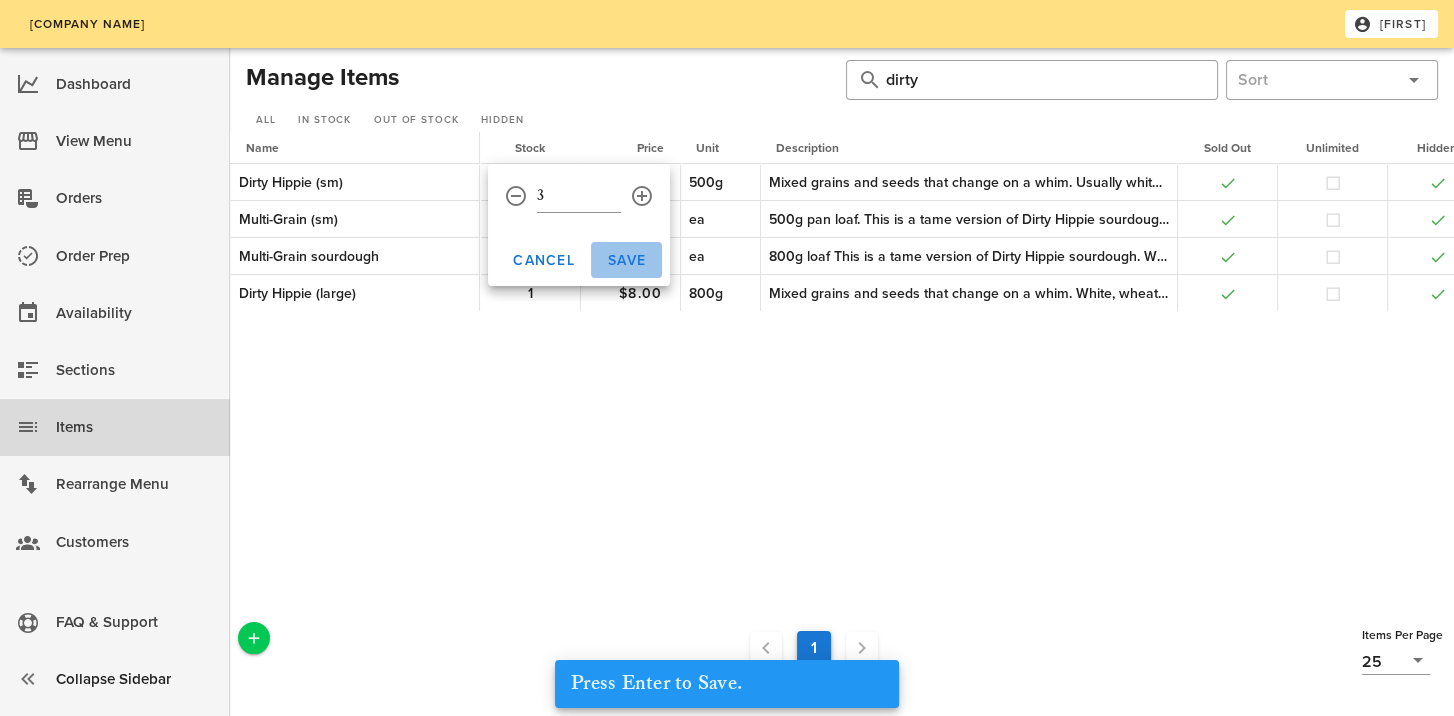 click on "Save" at bounding box center [543, 260] 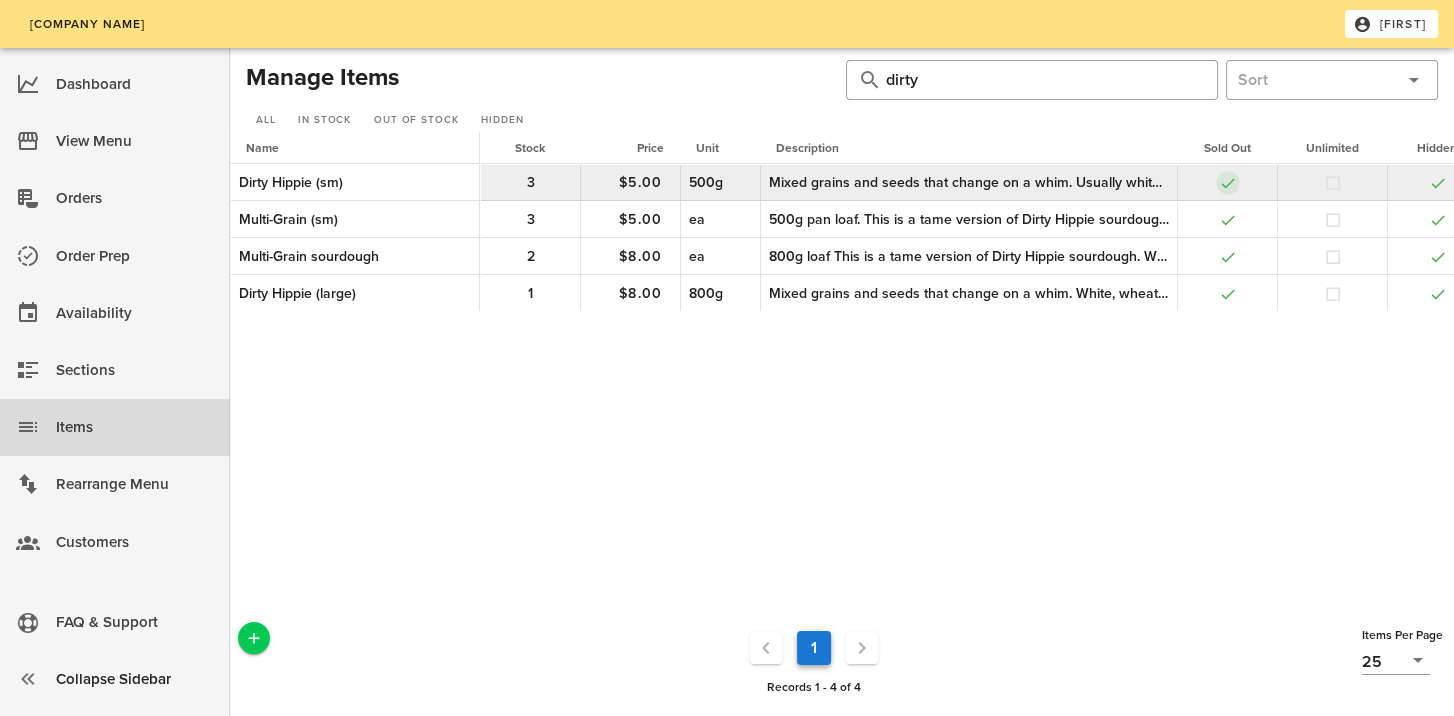 click at bounding box center (1228, 183) 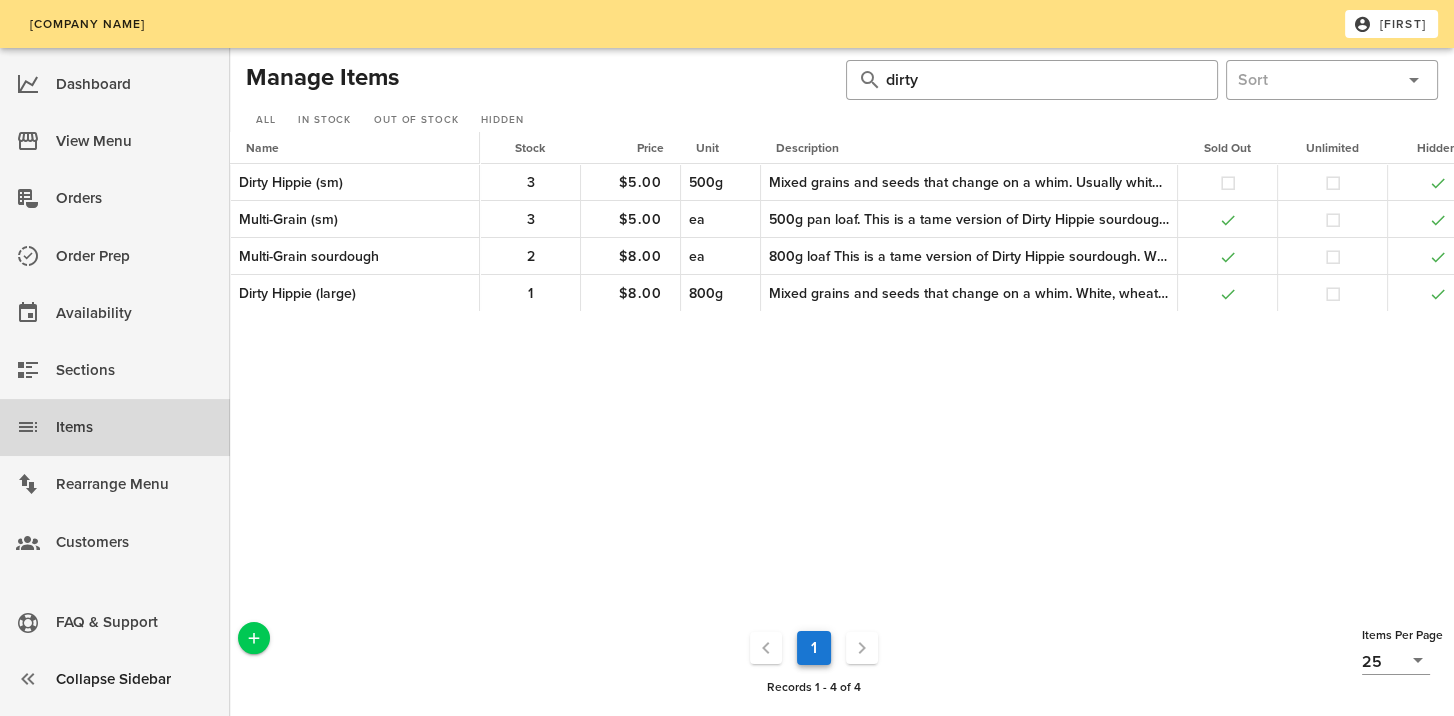 scroll, scrollTop: 0, scrollLeft: 359, axis: horizontal 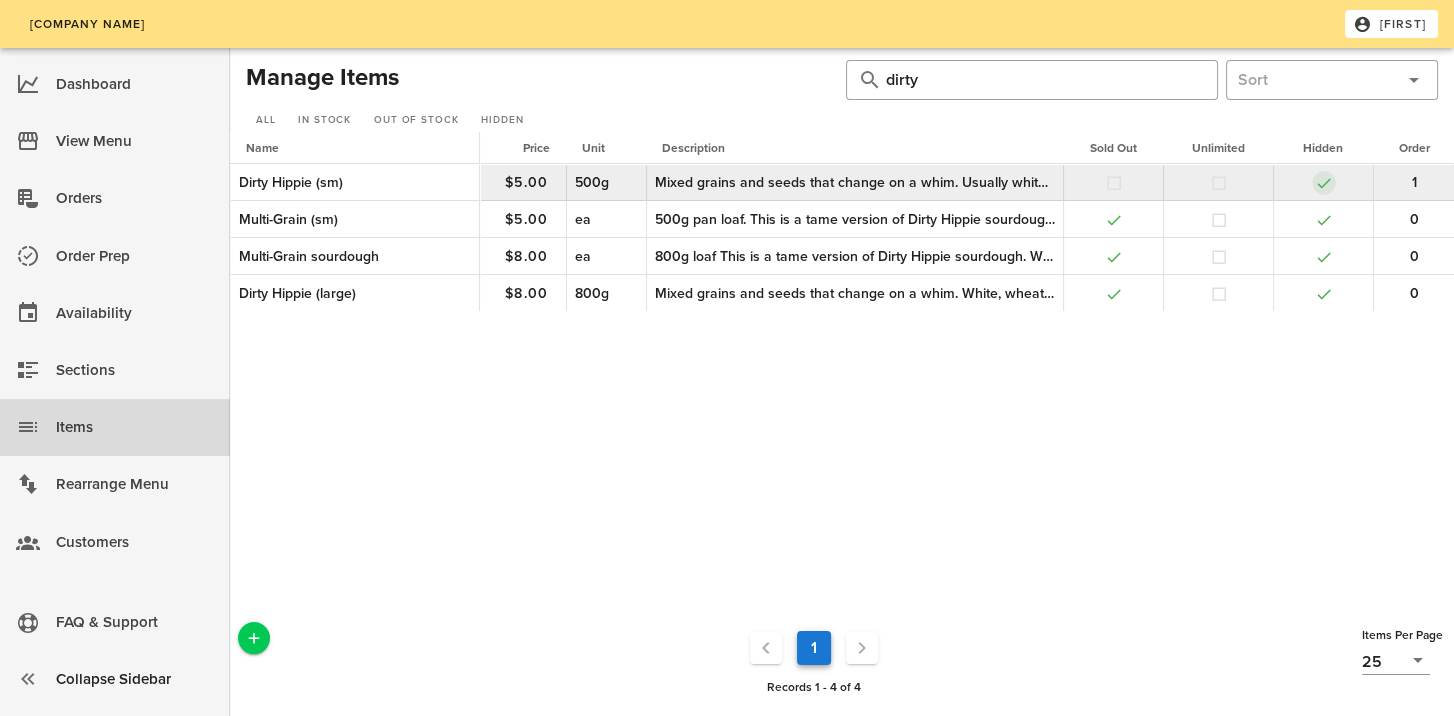 click at bounding box center [1324, 183] 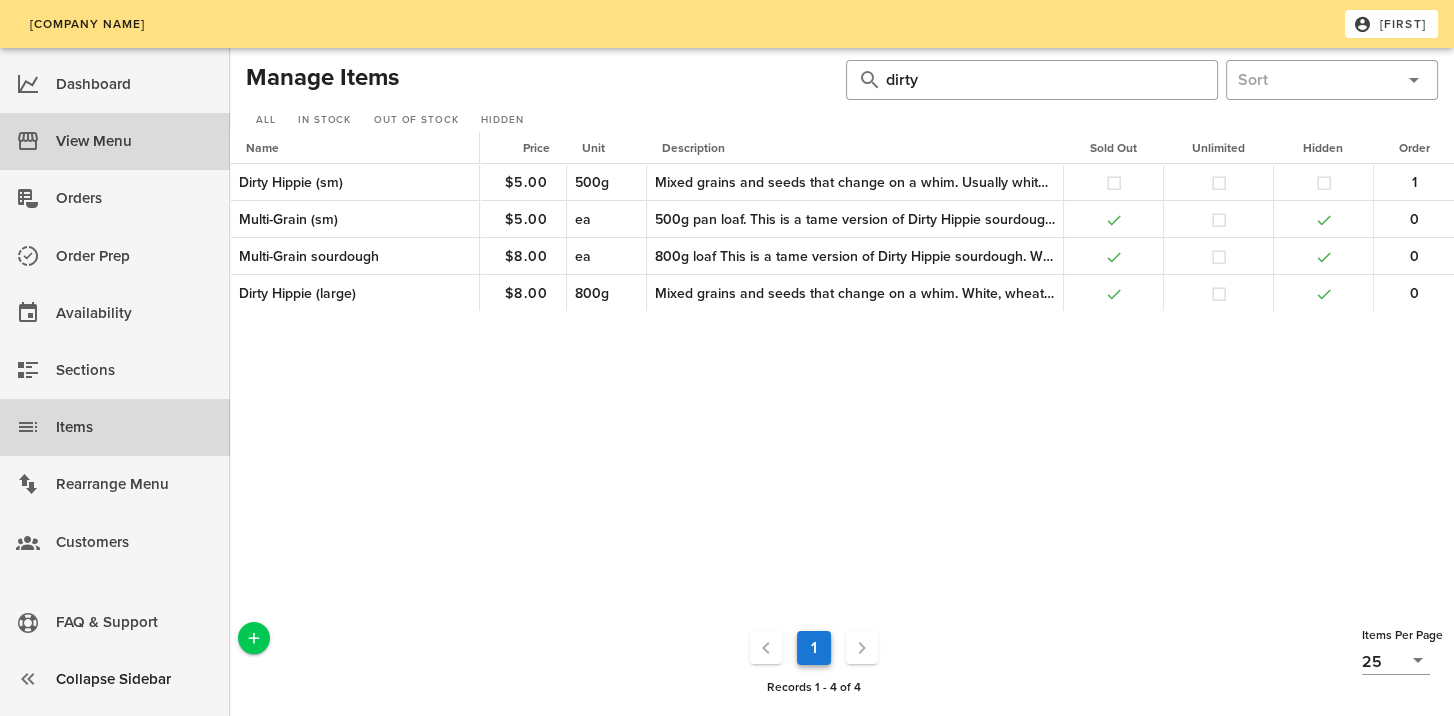 click on "View Menu" at bounding box center [135, 141] 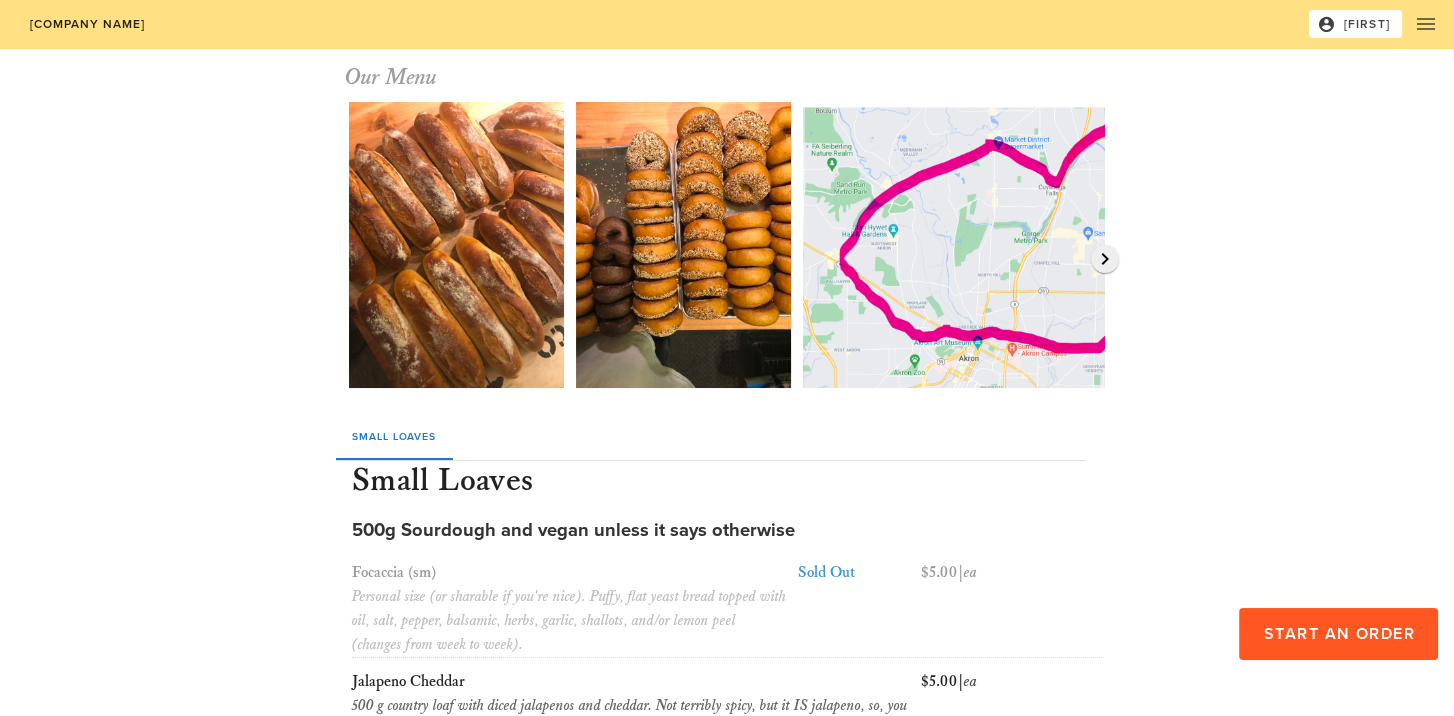 scroll, scrollTop: 0, scrollLeft: 0, axis: both 